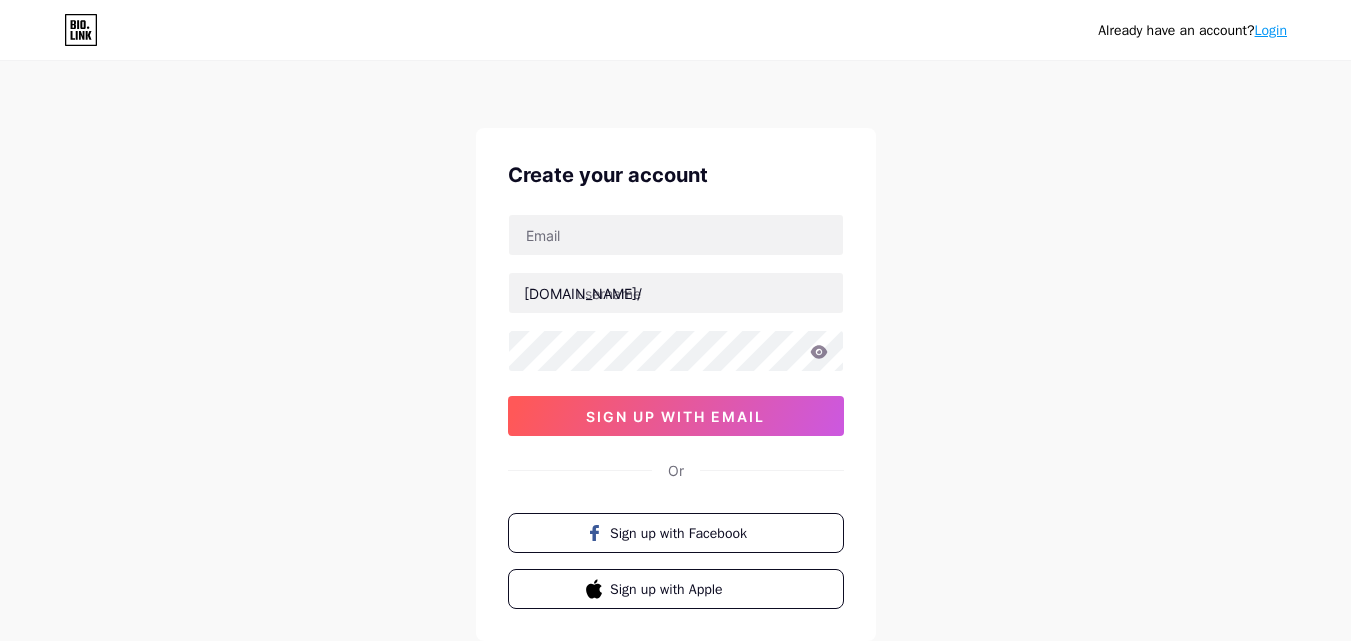 scroll, scrollTop: 0, scrollLeft: 0, axis: both 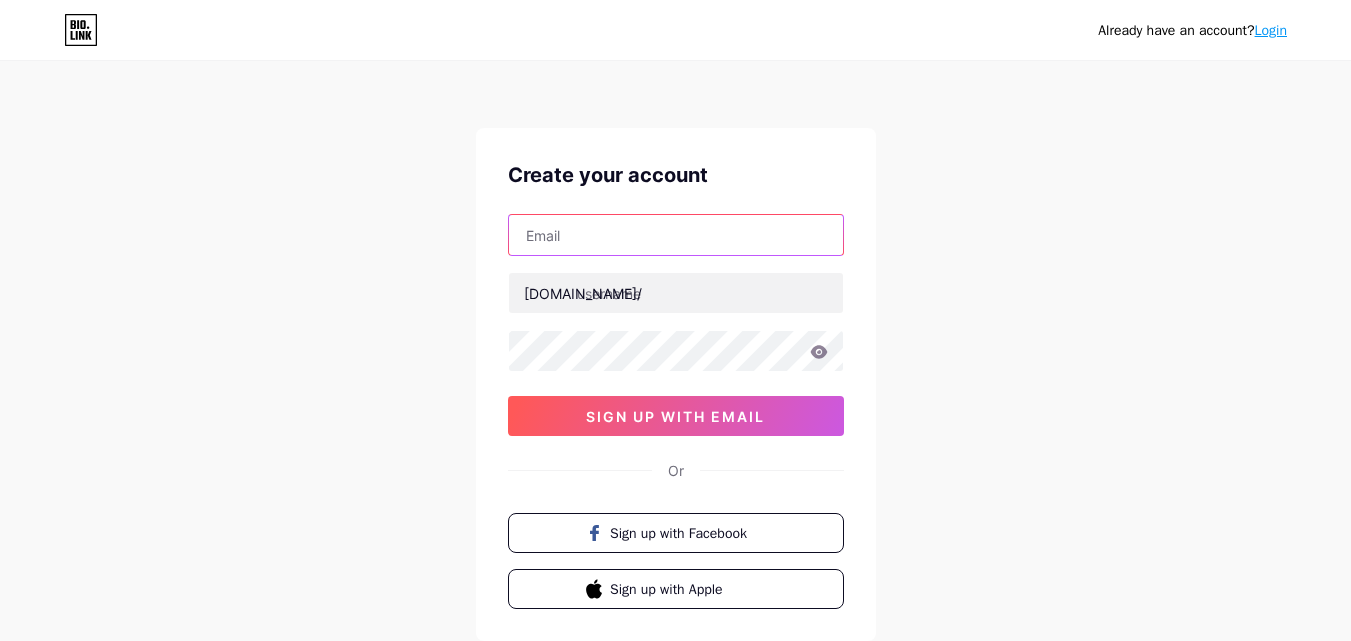 click at bounding box center [676, 235] 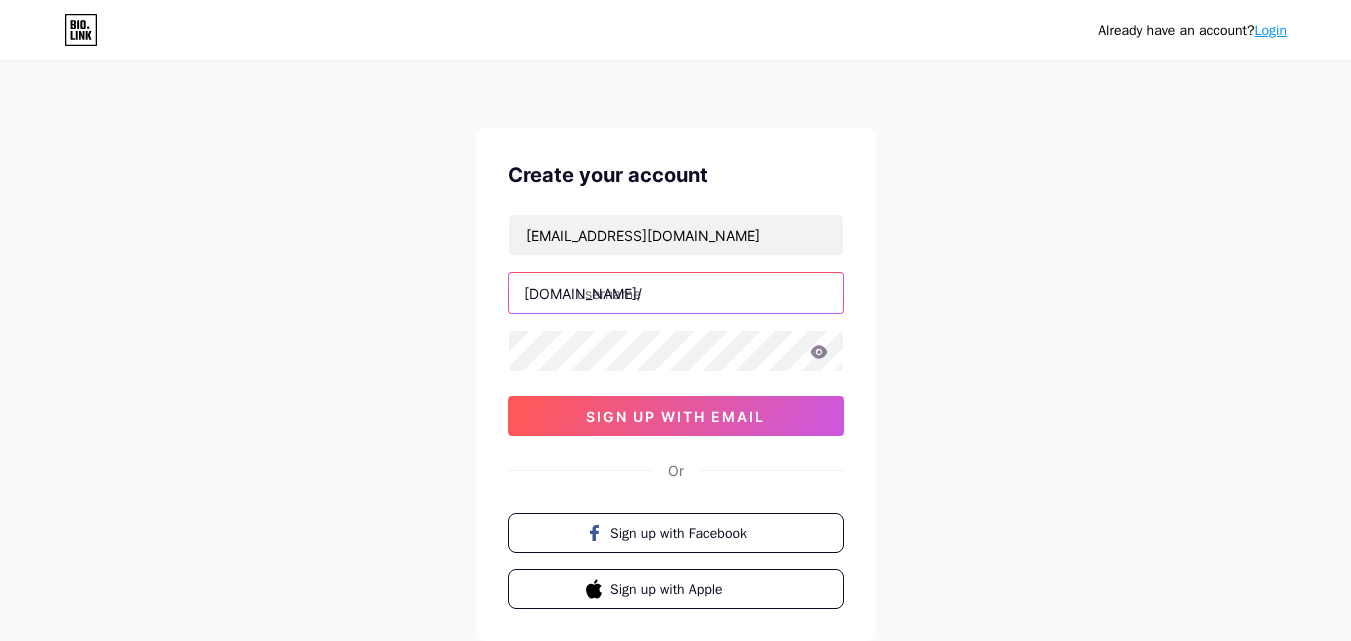 click at bounding box center (676, 293) 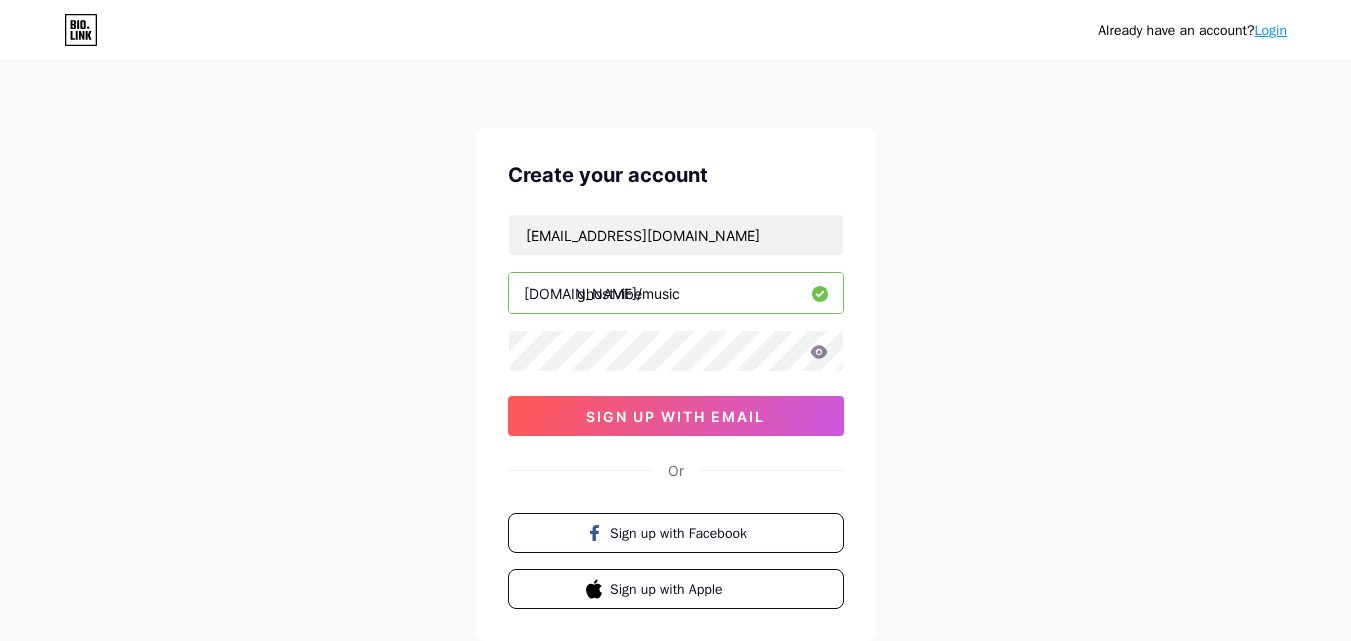 type on "ghostvibemusic" 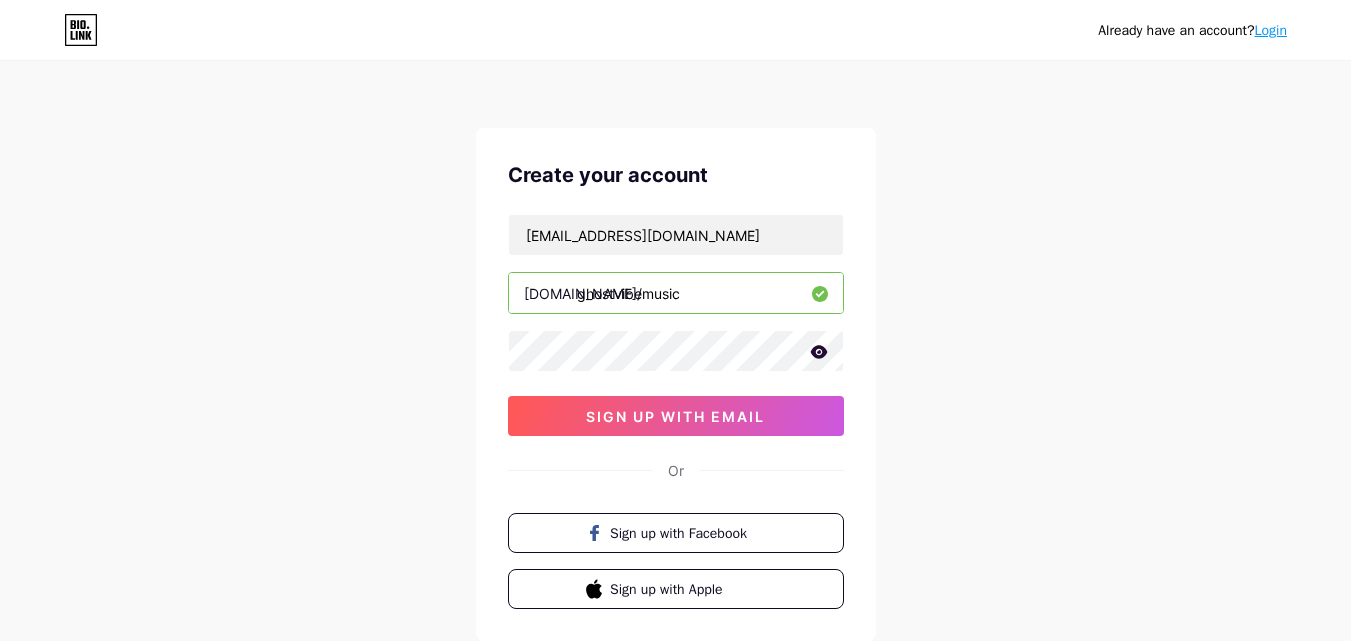 click 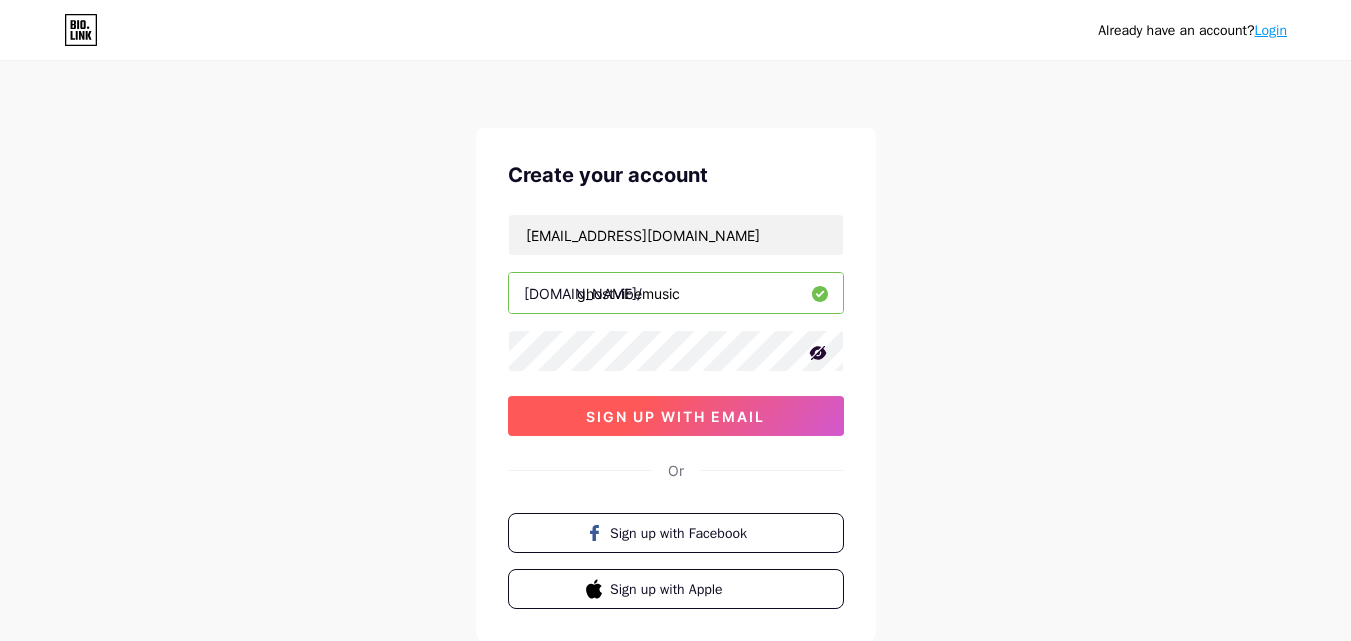 click on "sign up with email" at bounding box center (675, 416) 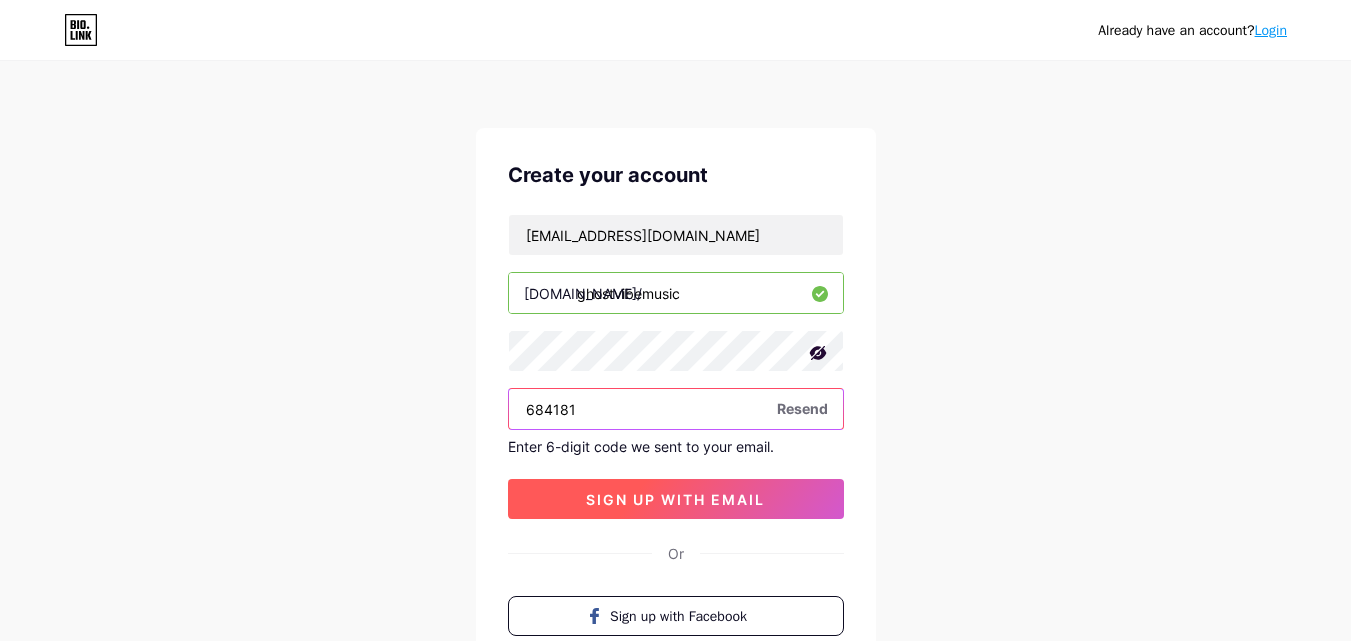 type on "684181" 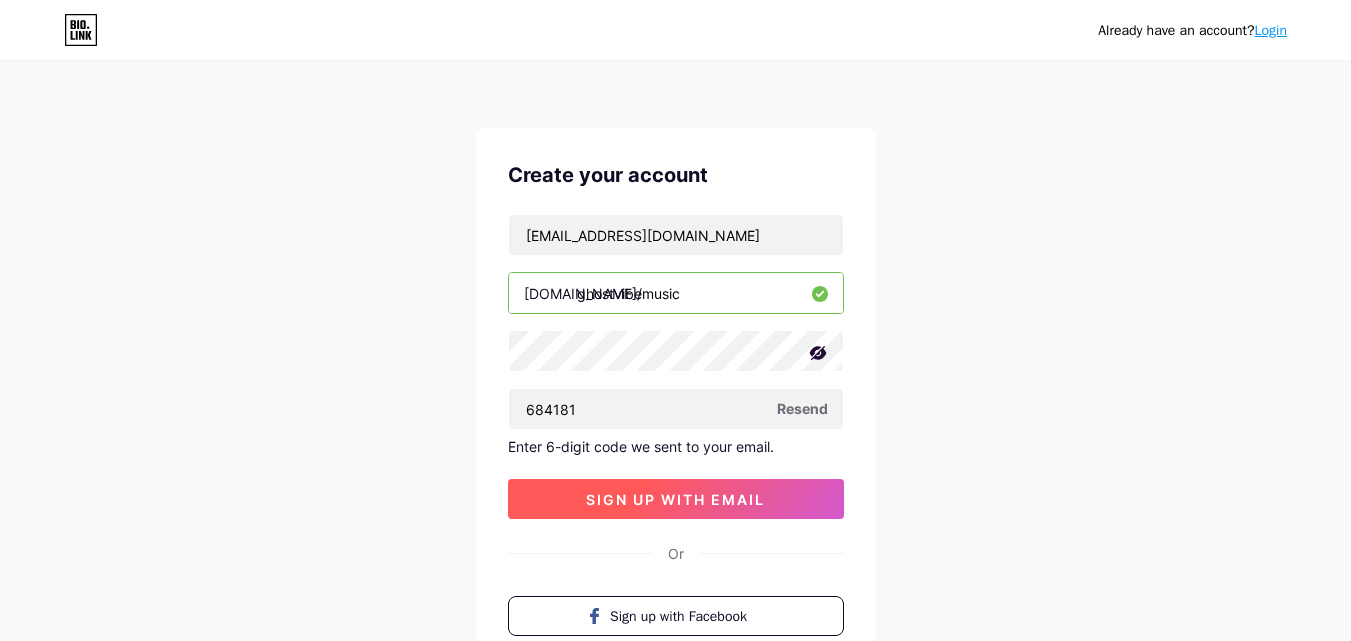 click on "sign up with email" at bounding box center (675, 499) 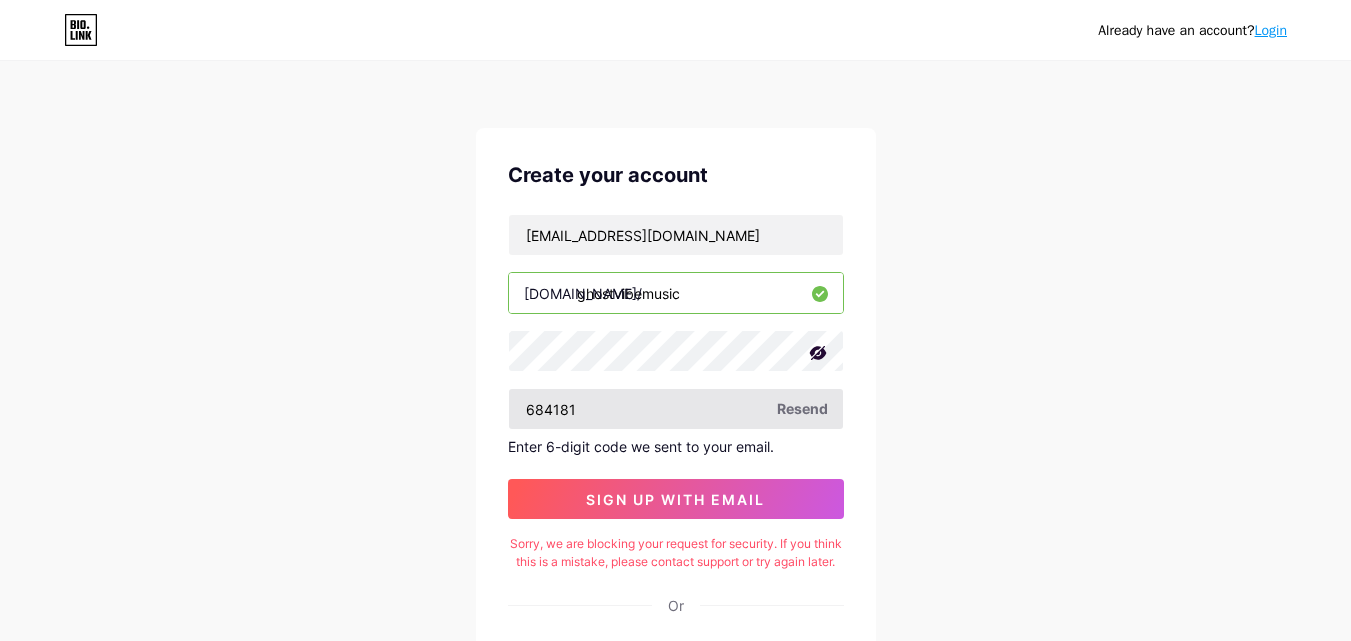 type 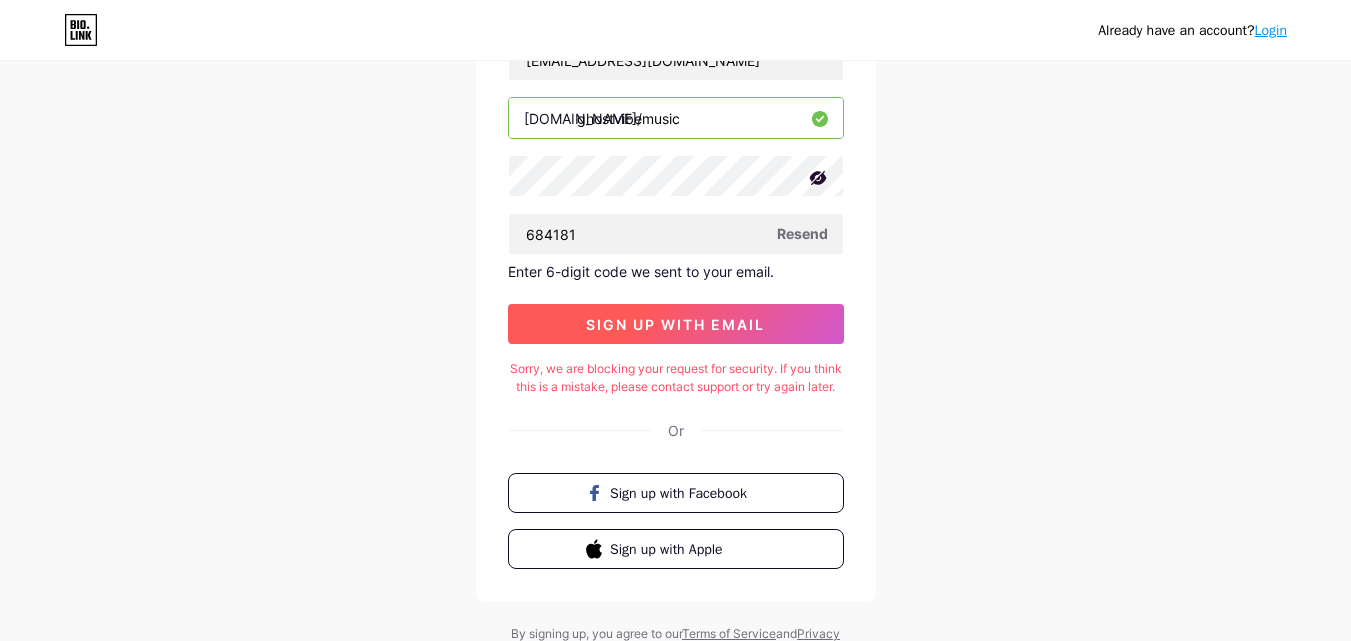 scroll, scrollTop: 277, scrollLeft: 0, axis: vertical 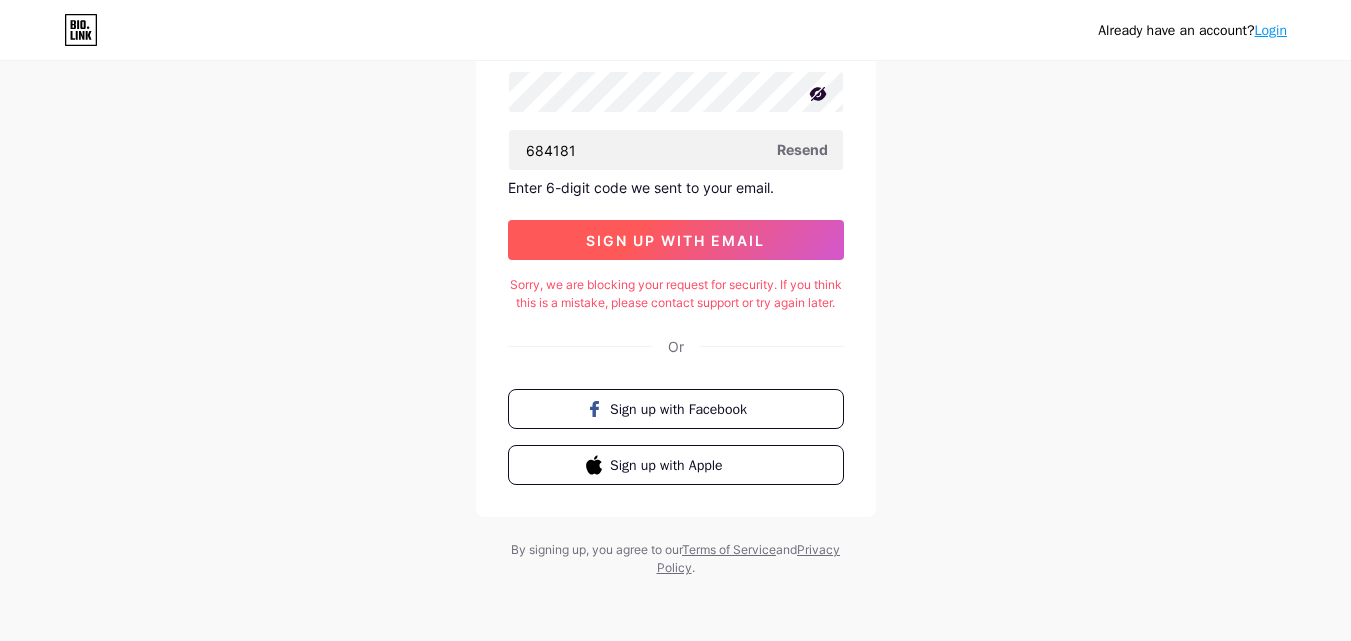 click on "sign up with email" at bounding box center (676, 240) 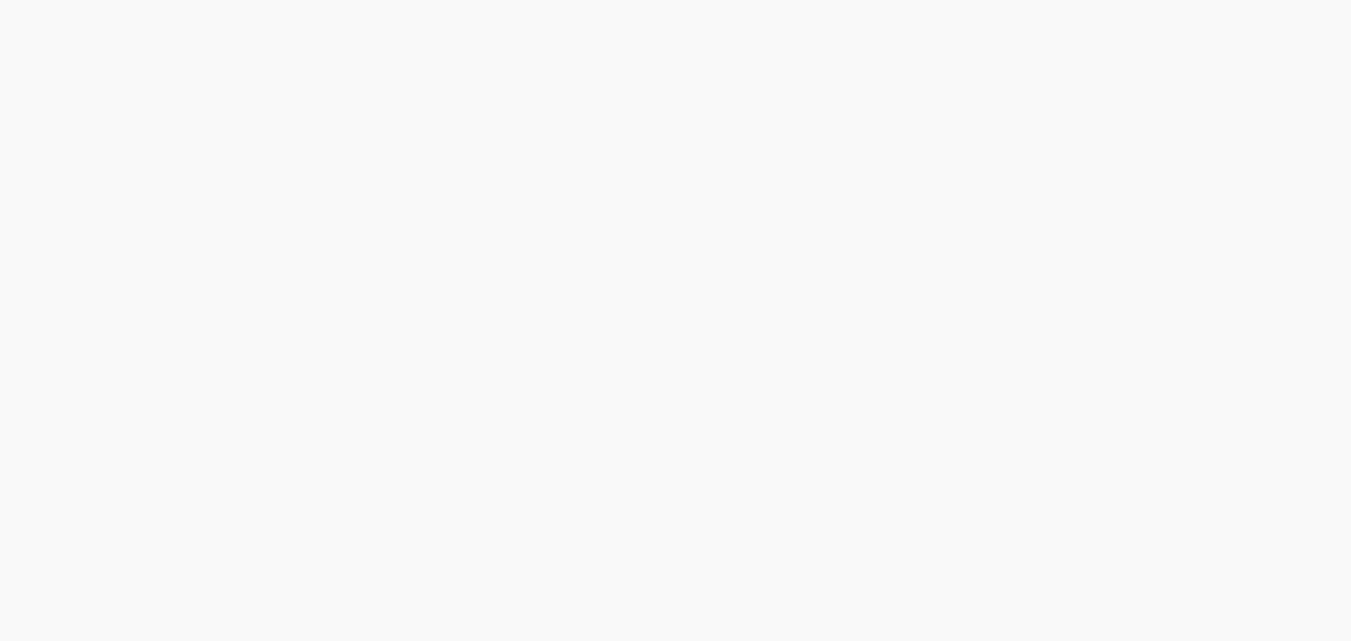 scroll, scrollTop: 0, scrollLeft: 0, axis: both 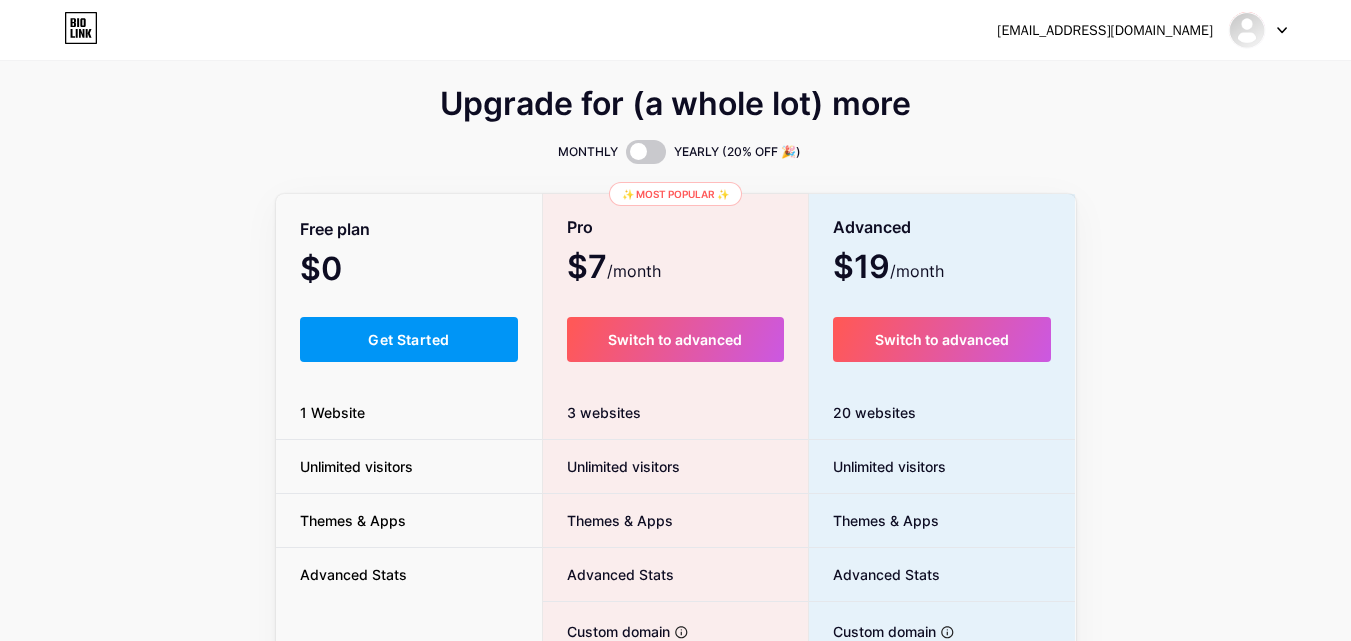 click on "Upgrade for (a whole lot) more
MONTHLY
YEARLY (20% OFF 🎉)
Free plan   $0   /month   Get Started     1 Website Unlimited visitors Themes & Apps Advanced Stats   ✨ Most popular ✨   Pro   $7   /month     Switch to advanced      3 websites
Unlimited visitors     Themes & Apps     Advanced Stats     Custom domain        Host it on your own personal domain    Build email list        Collect emails of your visitors and send them email updates    Publish blog posts        Start a blog in seconds, powered by a powerful editor    Verified badge        Add authenticity by showing a blue checkmark    Remove Bio Link branding        Remove all credits and make it fully white-label      Advanced   $19   /month     Switch to advanced      20 websites
Unlimited visitors     Themes & Apps     Advanced Stats     Custom domain        Host it on your own personal domain    Build email list         Publish blog posts         Verified badge" at bounding box center [675, 497] 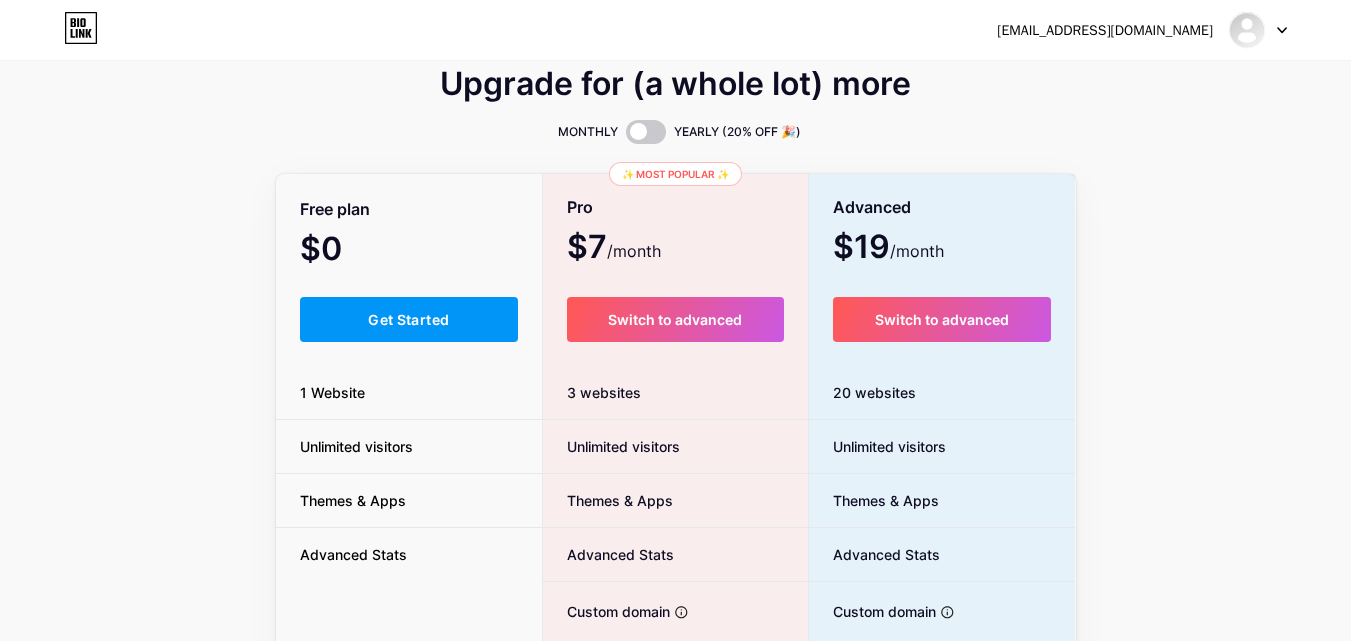 scroll, scrollTop: 0, scrollLeft: 0, axis: both 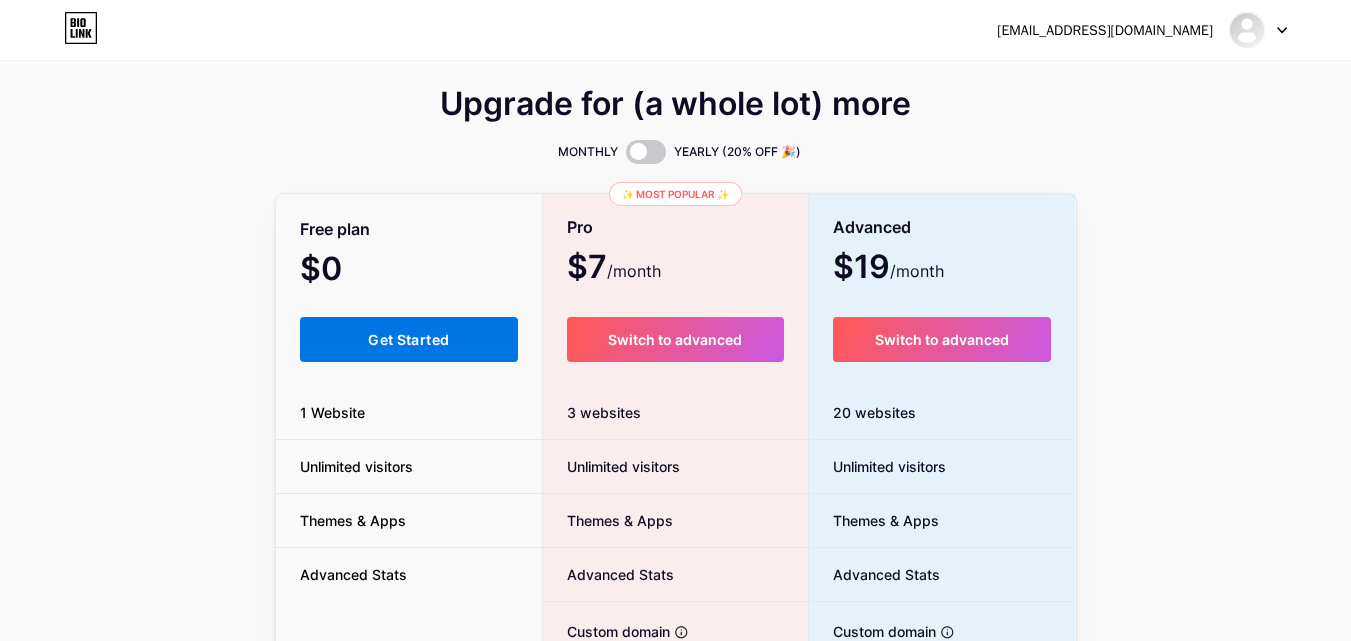 click on "Get Started" at bounding box center (408, 339) 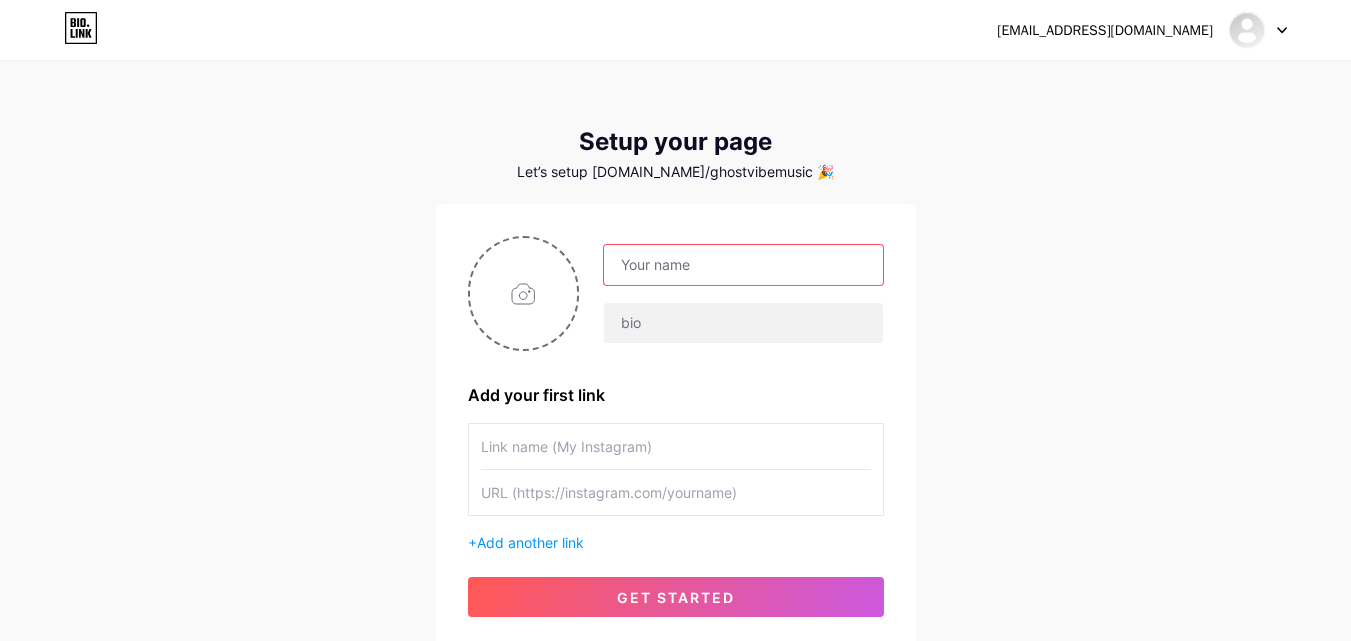 click at bounding box center [743, 265] 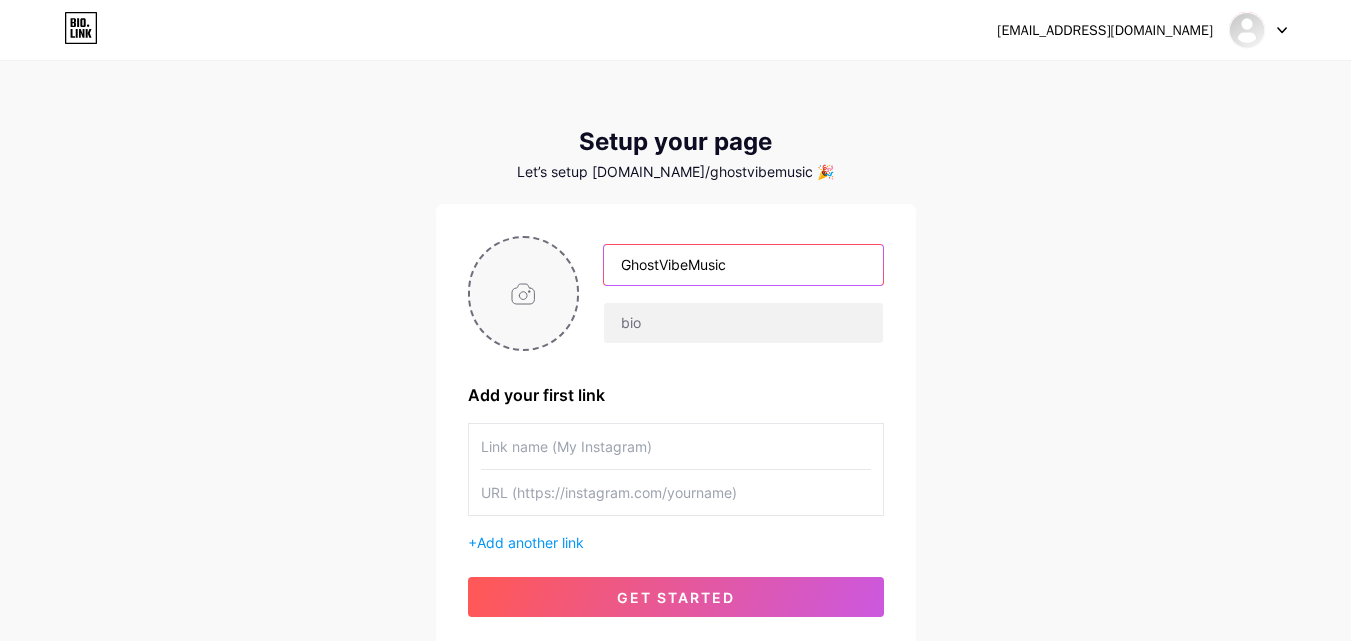 type on "GhostVibeMusic" 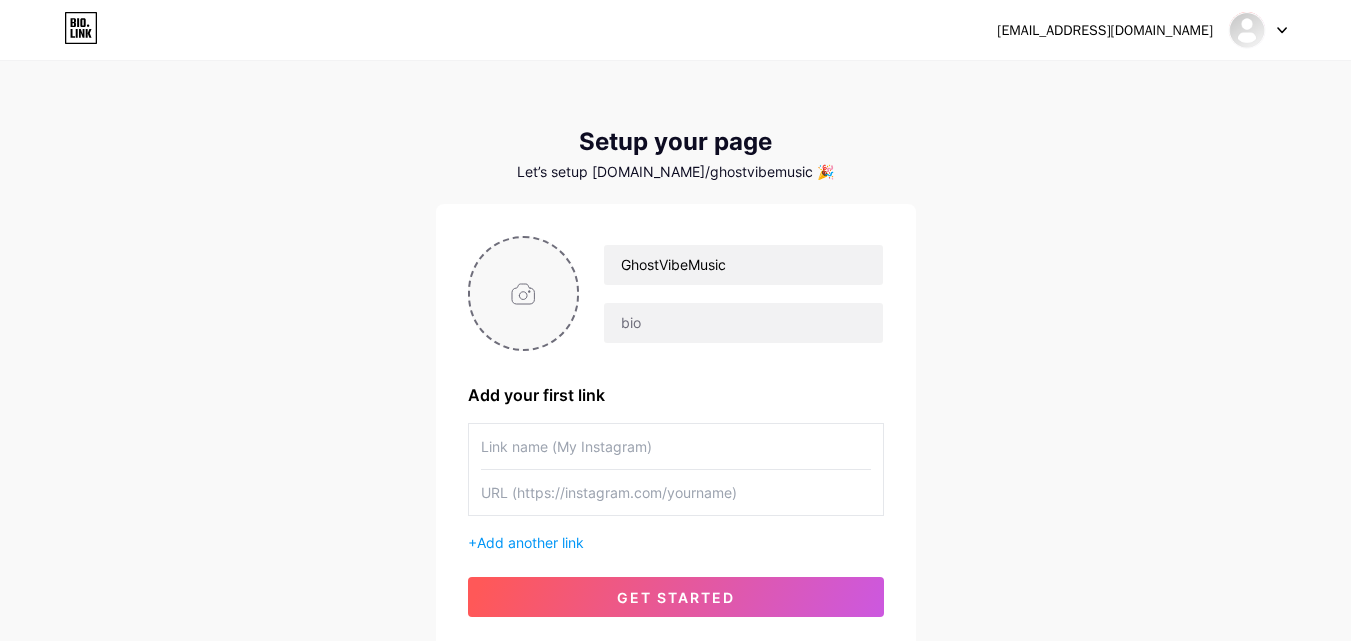 click at bounding box center (524, 293) 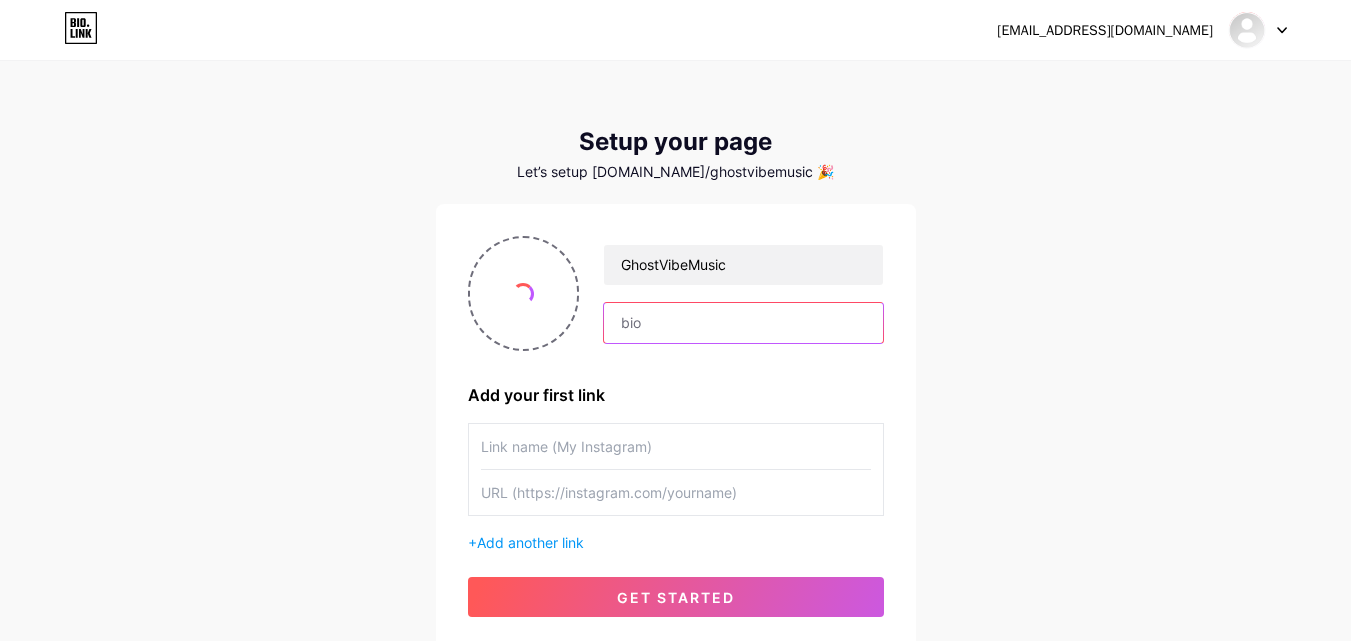 click at bounding box center [743, 323] 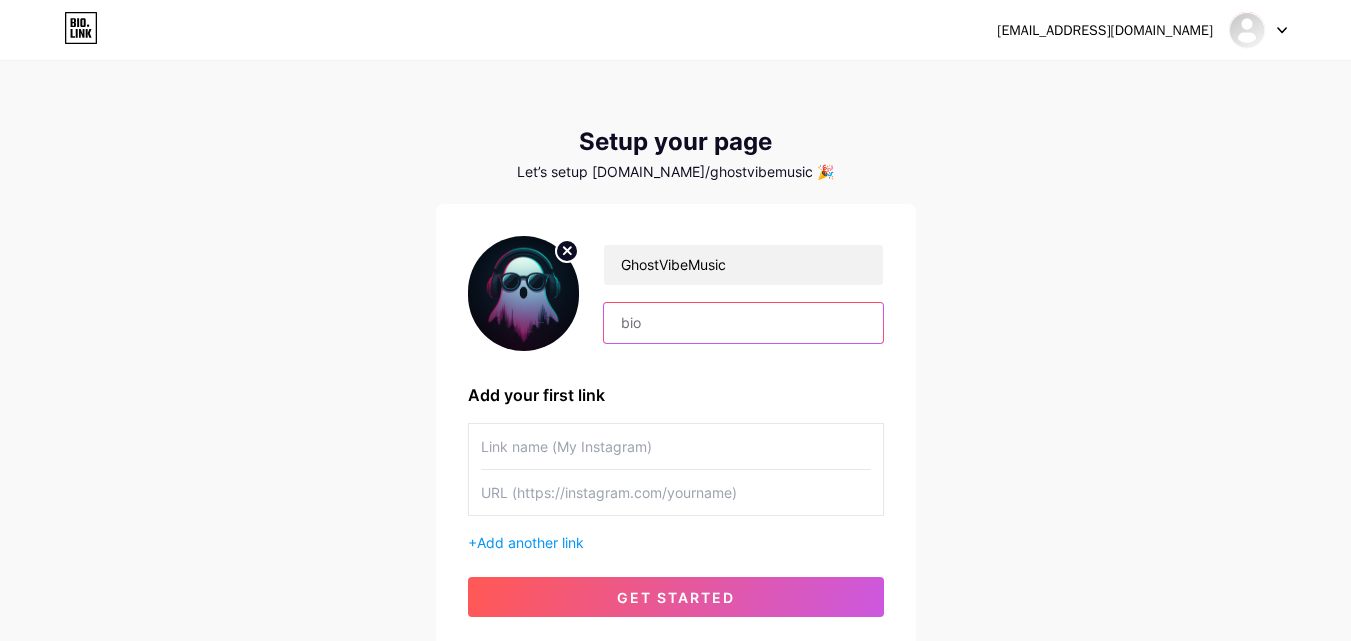 paste on "Original AI vocal songs in EDM, Pop, Afrobeat & Hip Hop etc. Download, remix, or collaborate! No reuse without permission. New tracks Mon, Wed, Fri & Sat." 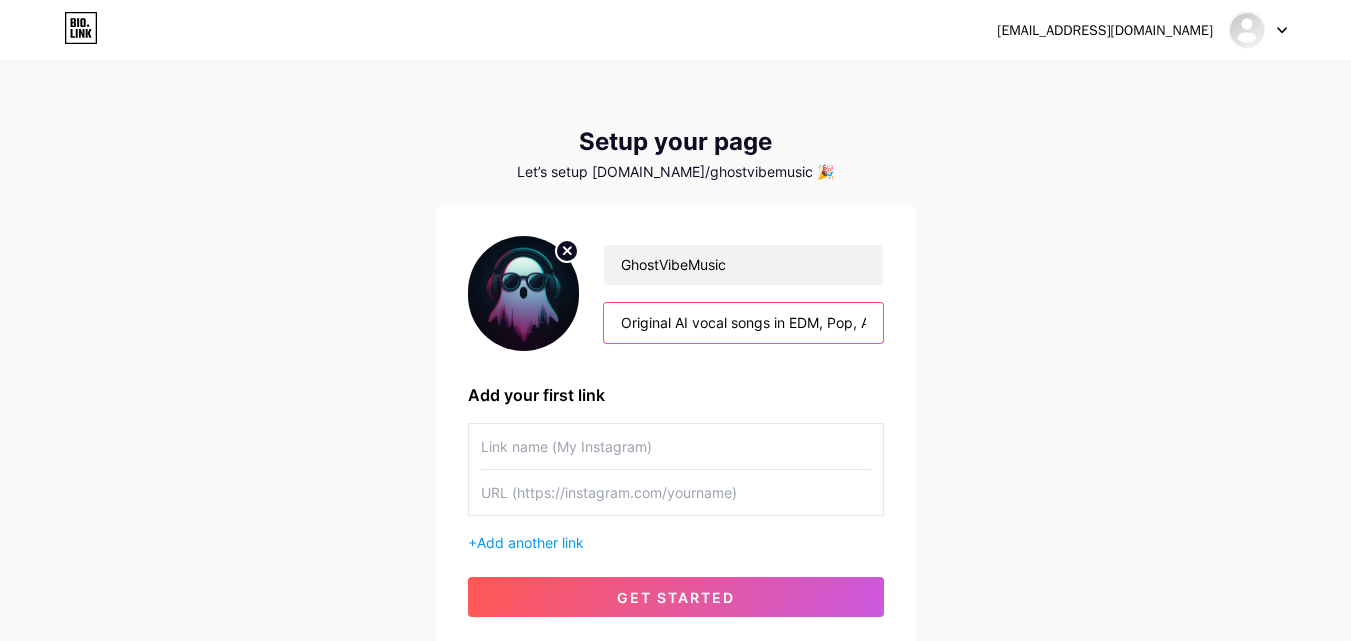 scroll, scrollTop: 0, scrollLeft: 785, axis: horizontal 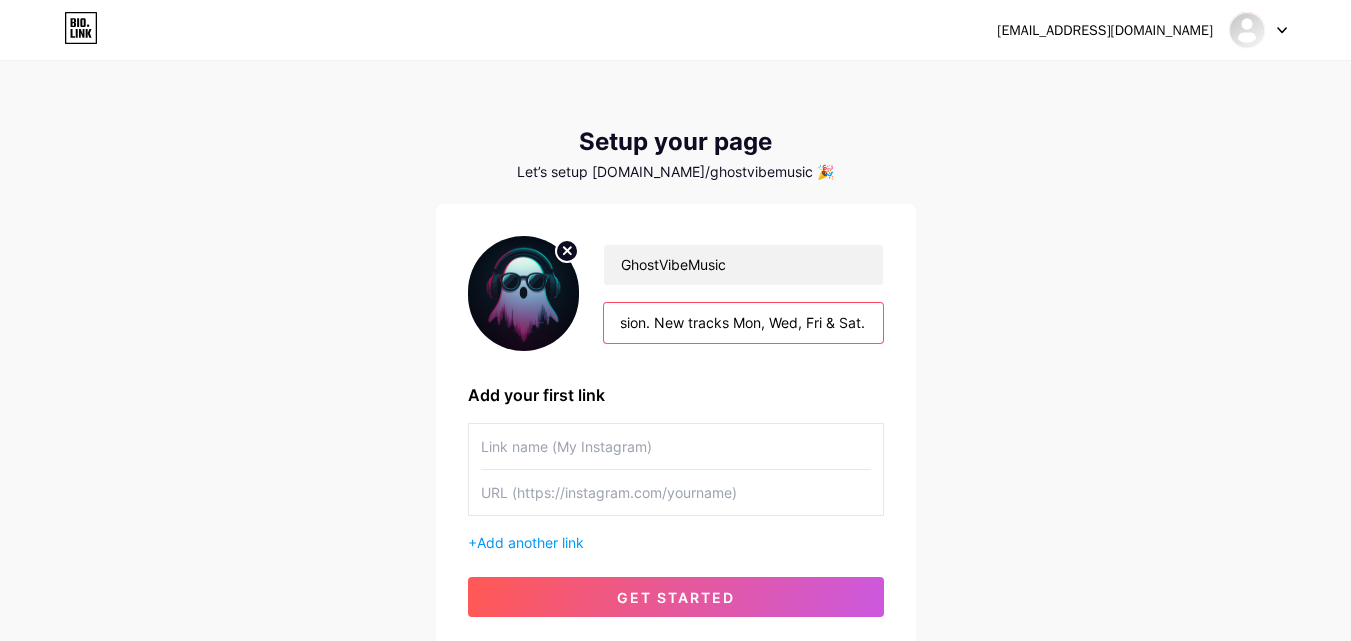 type on "Original AI vocal songs in EDM, Pop, Afrobeat & Hip Hop etc. Download, remix, or collaborate! No reuse without permission. New tracks Mon, Wed, Fri & Sat." 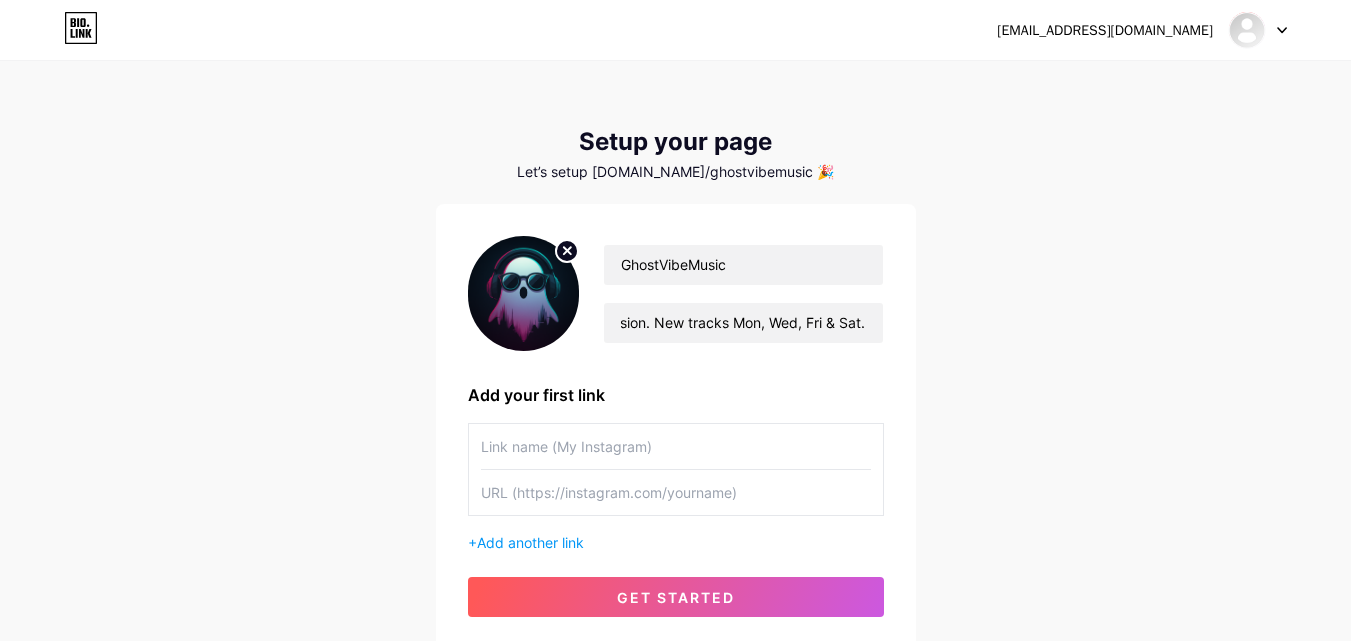 scroll, scrollTop: 0, scrollLeft: 0, axis: both 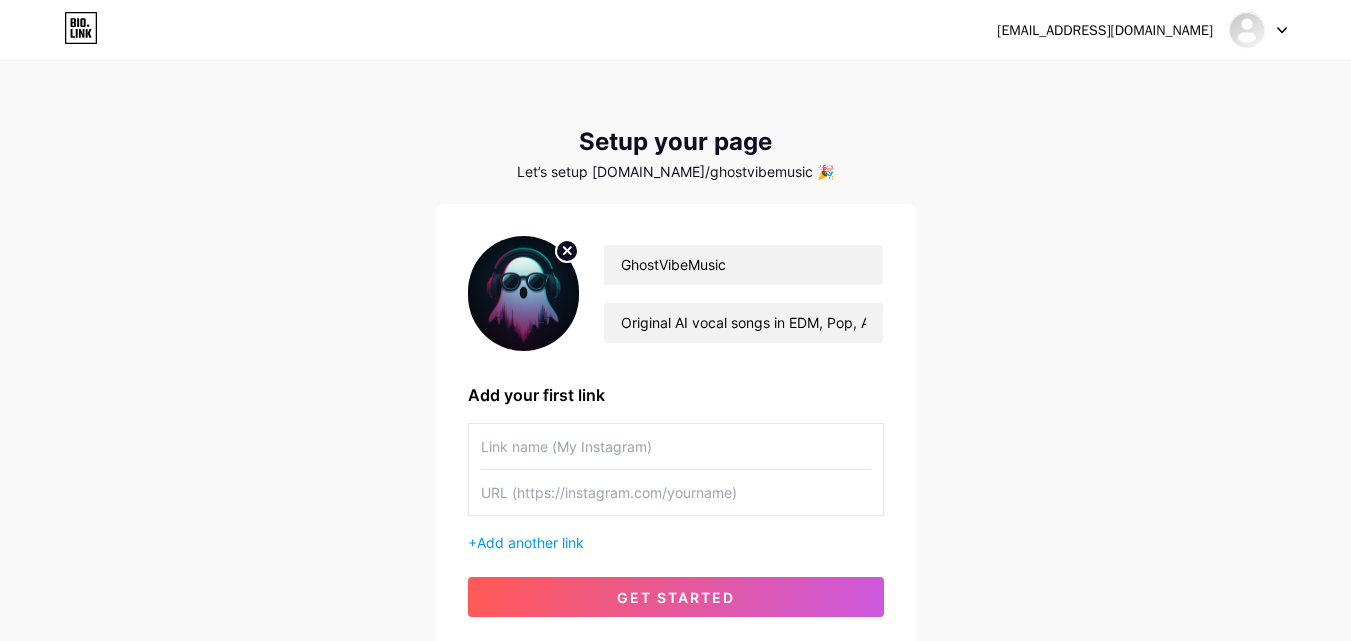 click at bounding box center [676, 446] 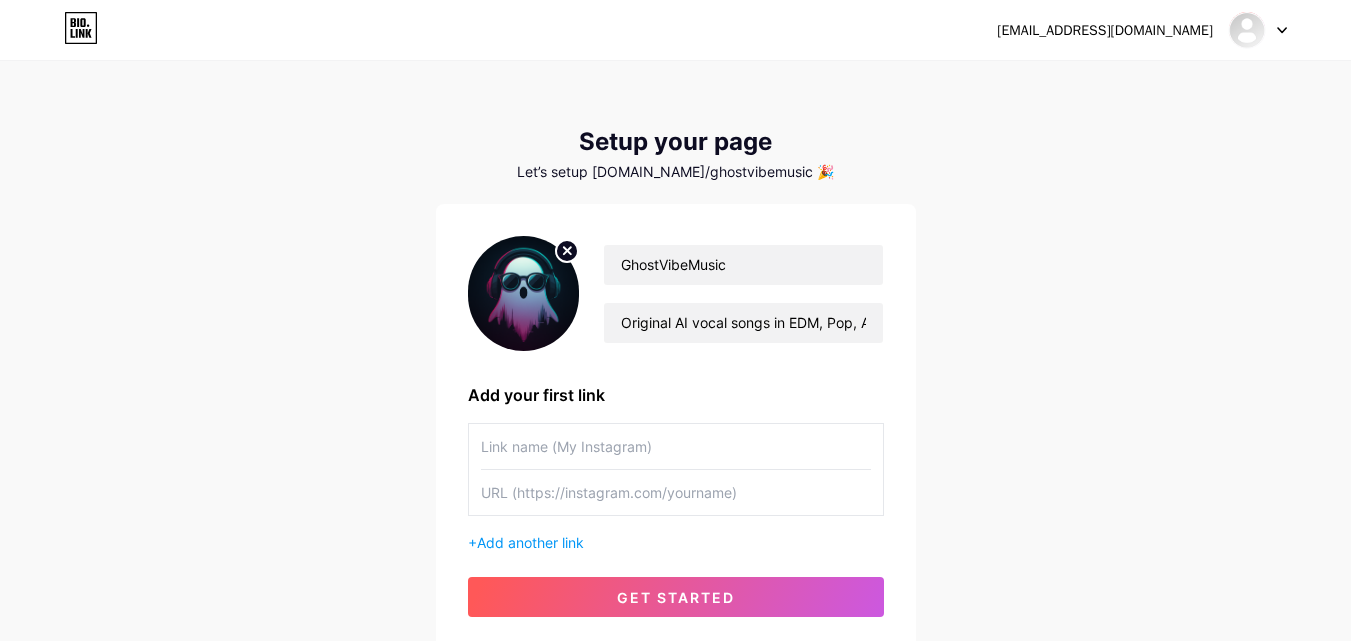 paste on "[URL][DOMAIN_NAME]" 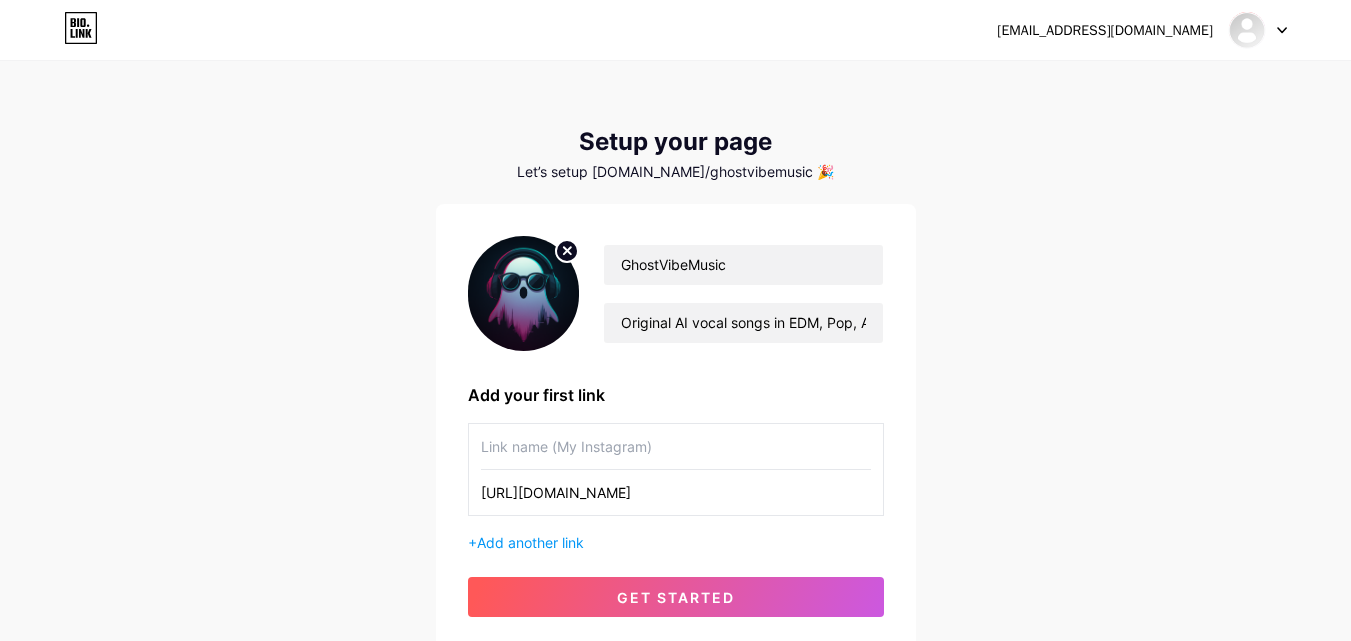 type on "[URL][DOMAIN_NAME]" 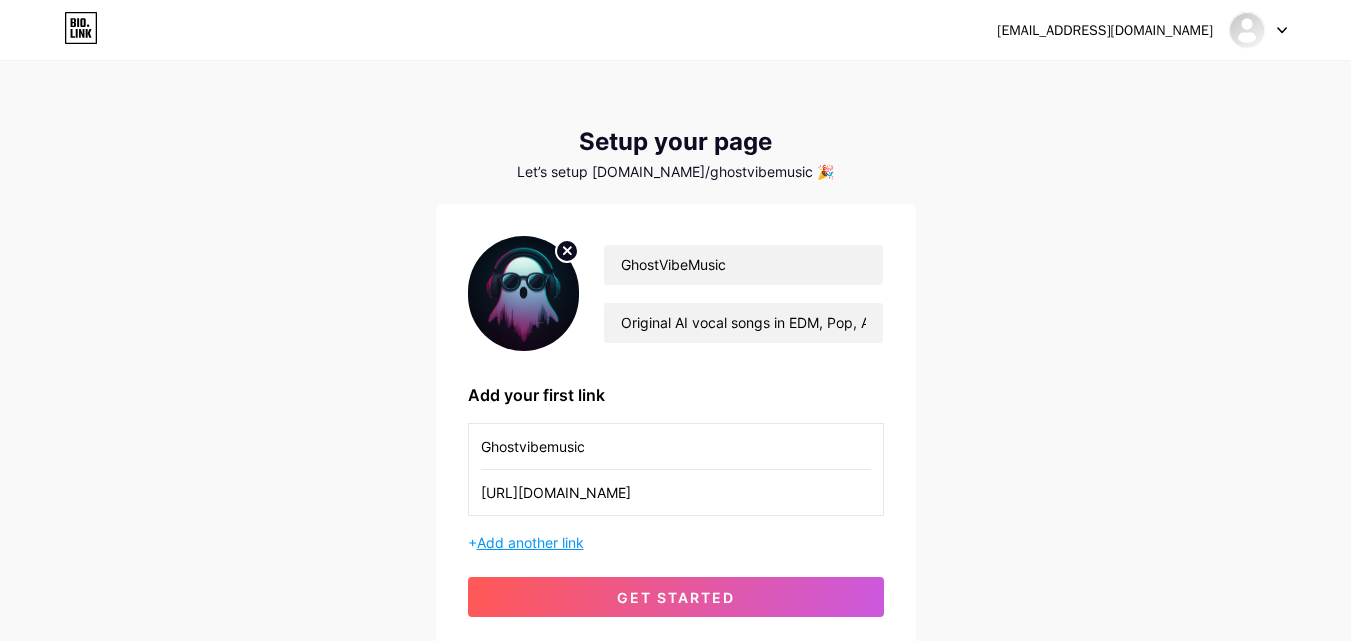 type on "Ghostvibemusic" 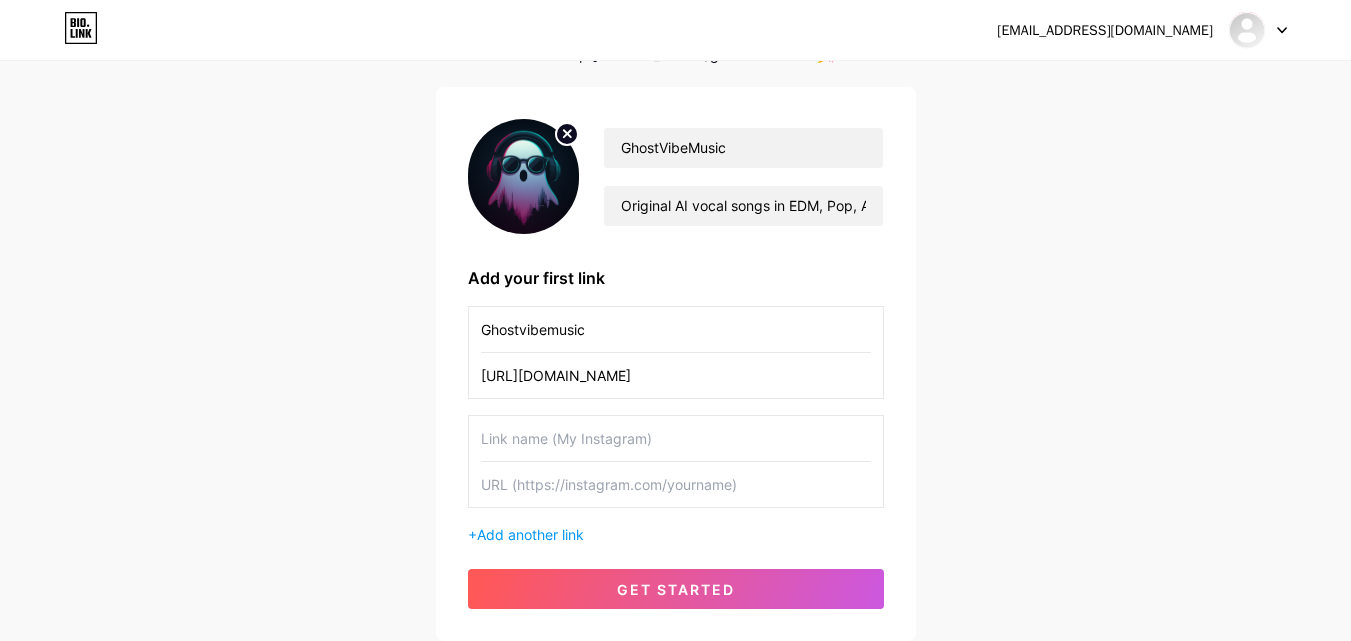 scroll, scrollTop: 118, scrollLeft: 0, axis: vertical 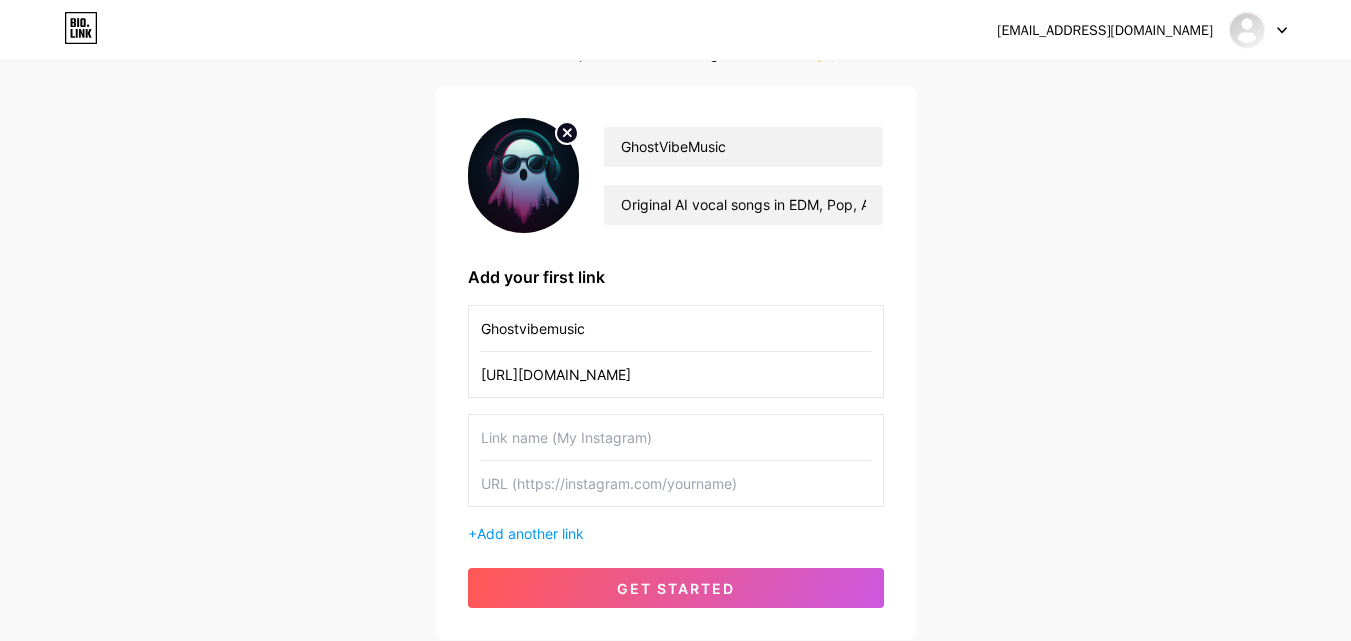 click at bounding box center (676, 483) 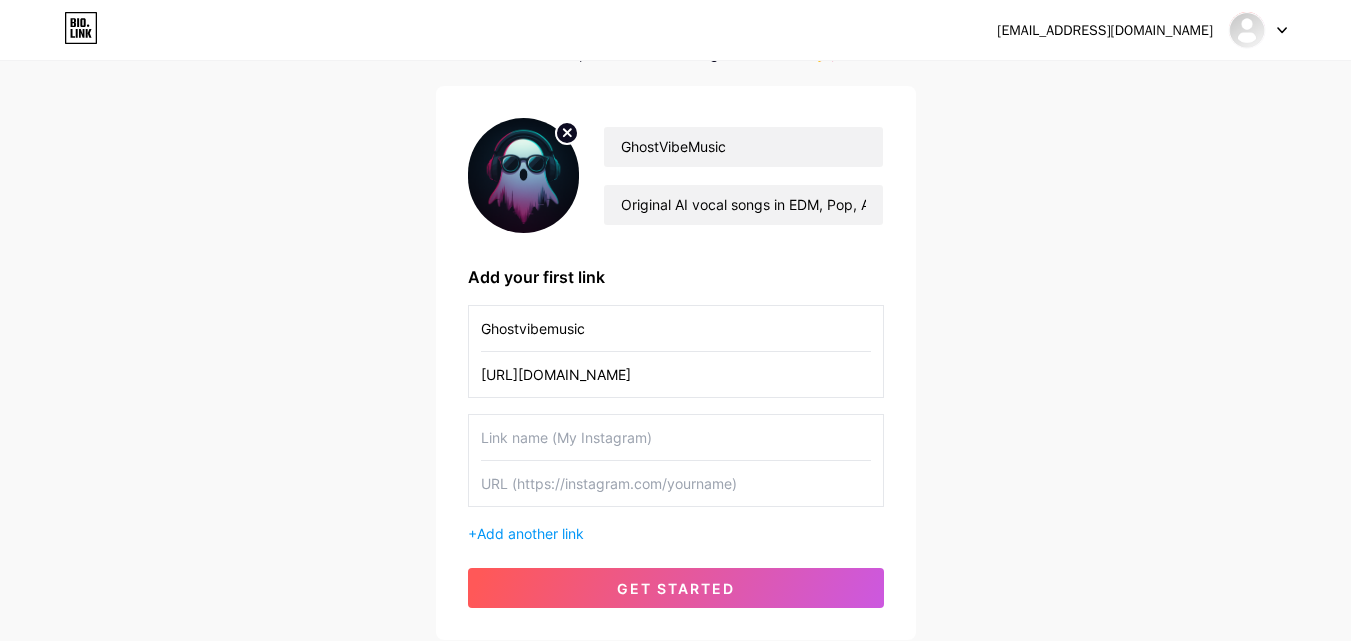 paste on "[URL][DOMAIN_NAME]" 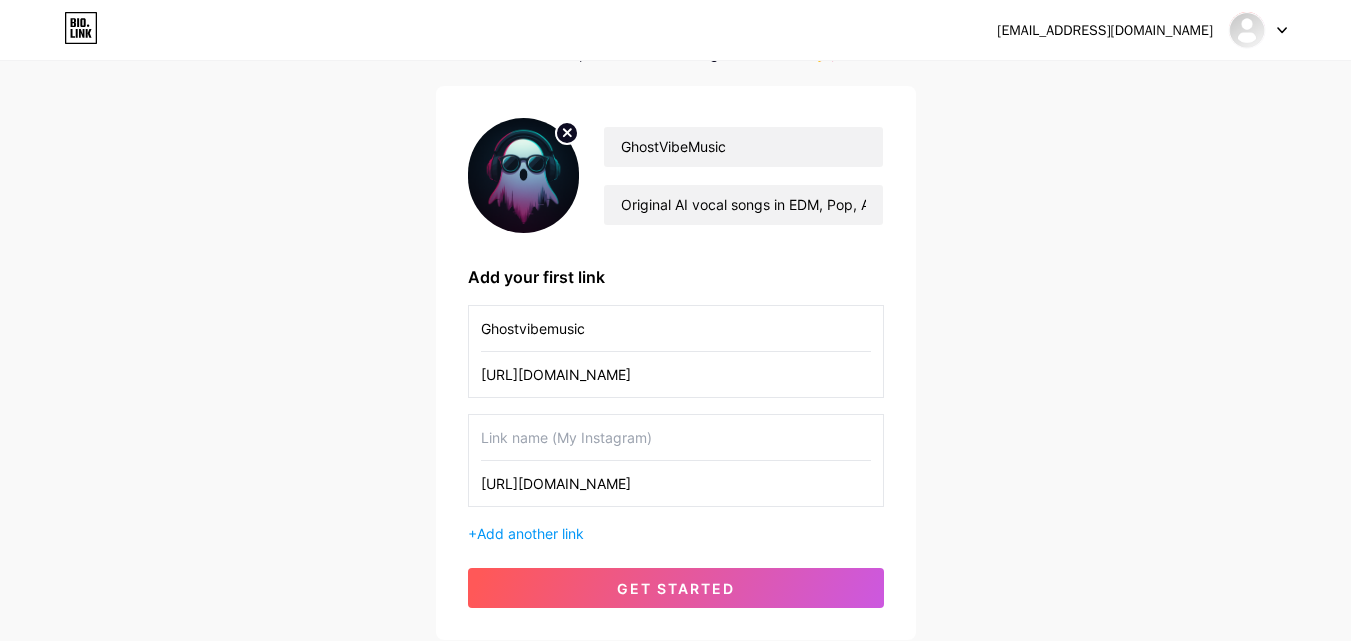 type on "[URL][DOMAIN_NAME]" 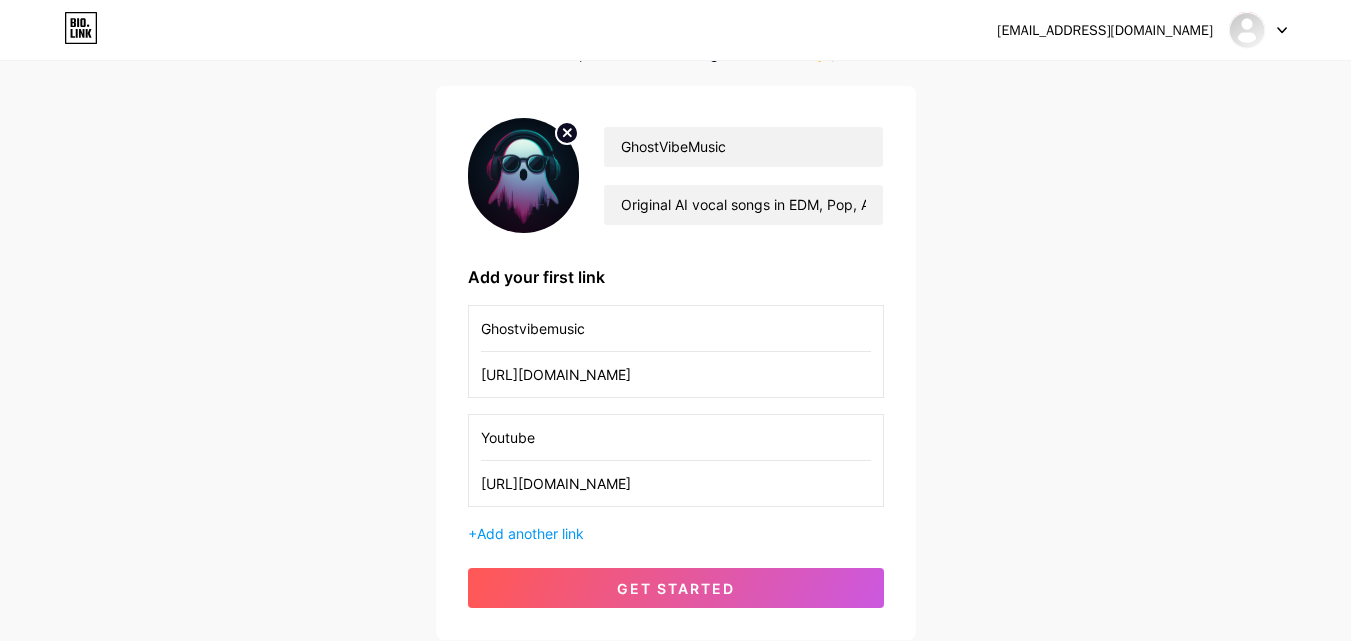 type on "Youtube" 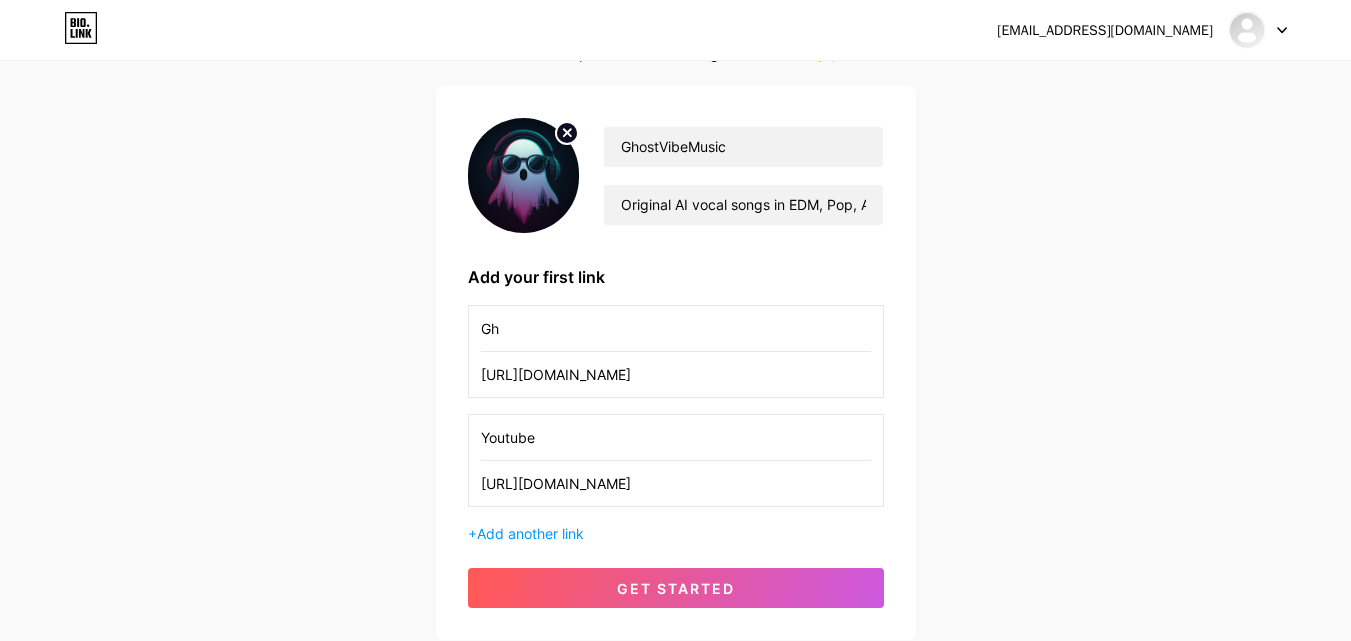 type on "G" 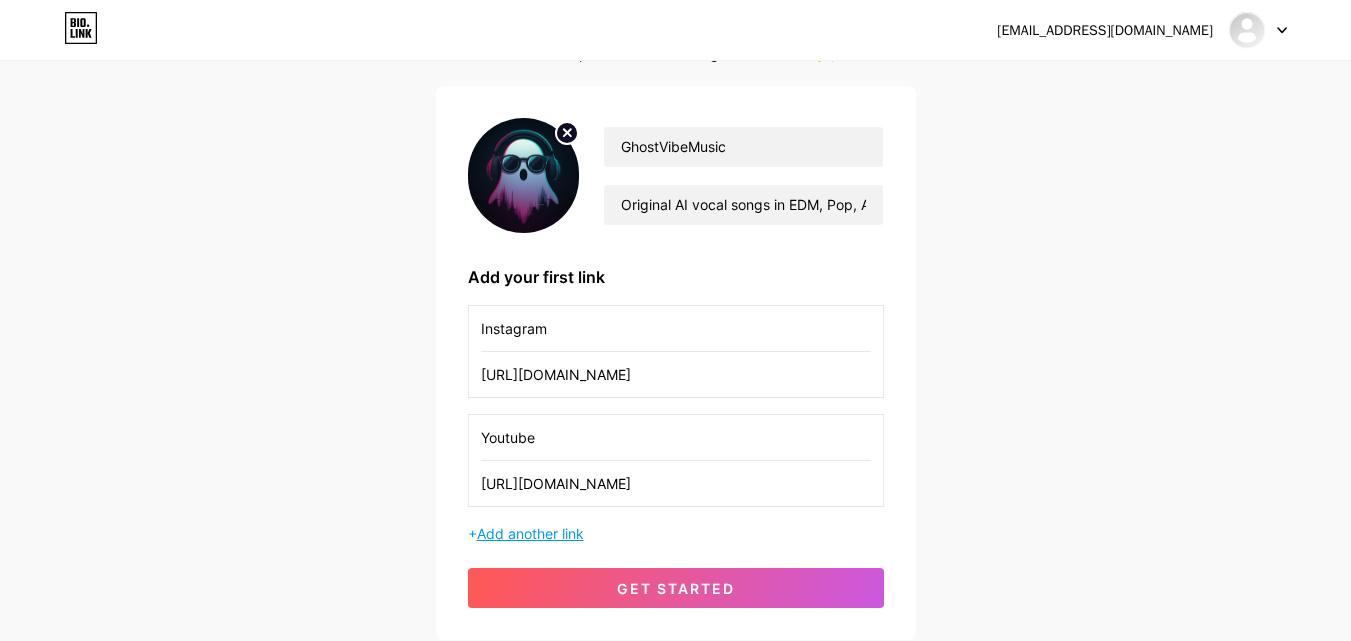 type on "Instagram" 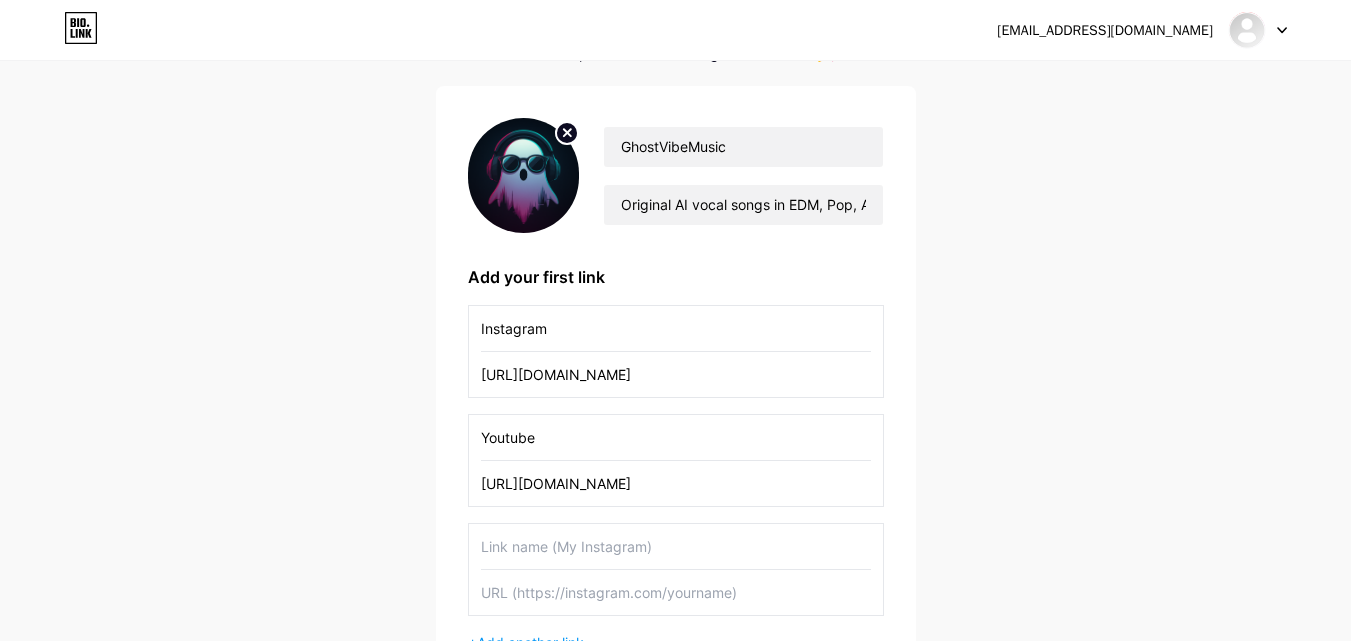 click at bounding box center [676, 592] 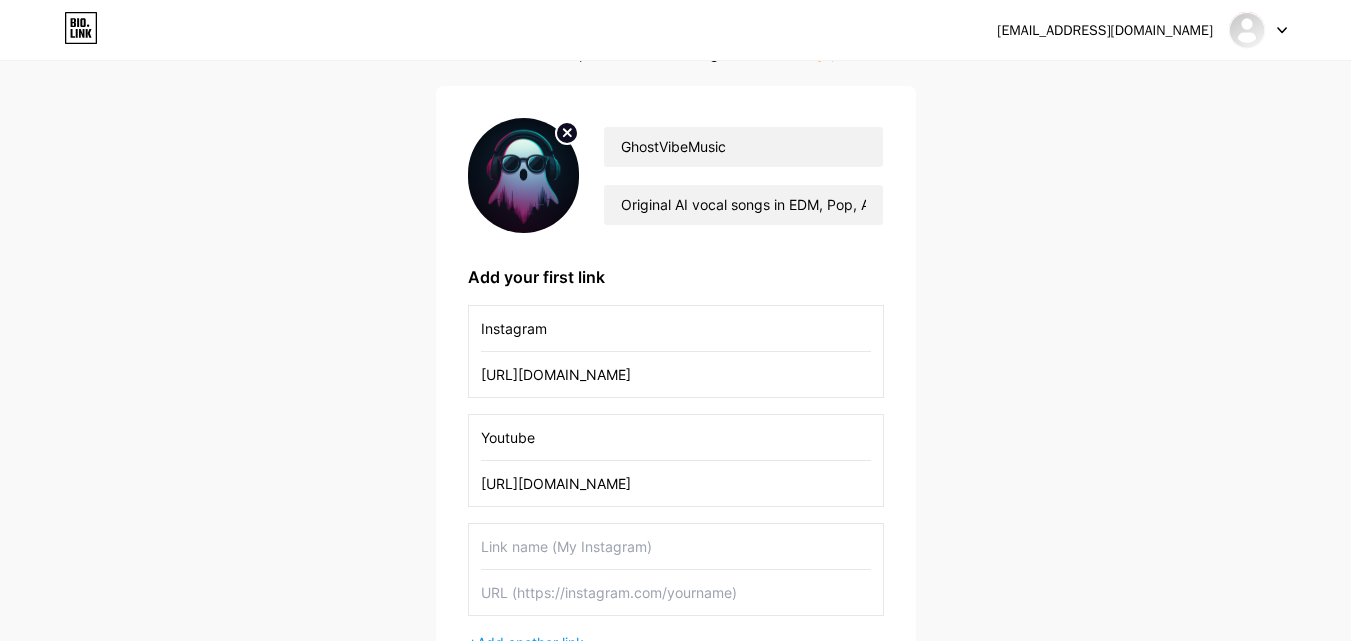 paste on "[URL][DOMAIN_NAME]" 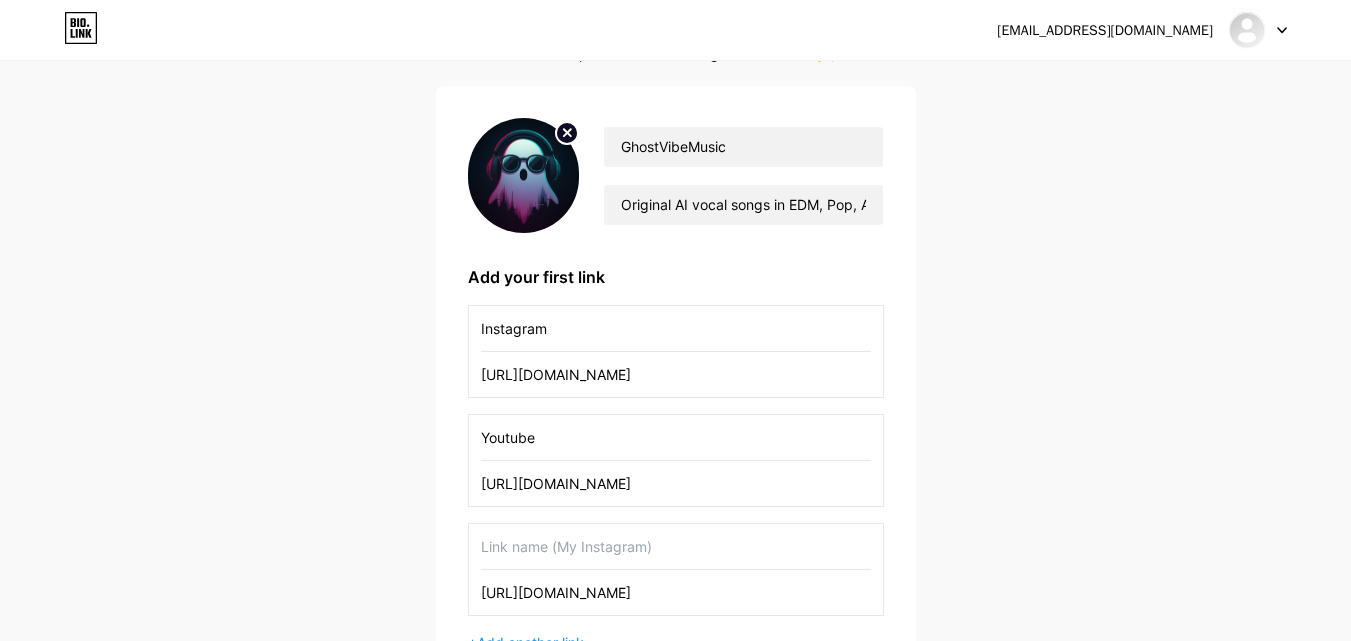 type on "[URL][DOMAIN_NAME]" 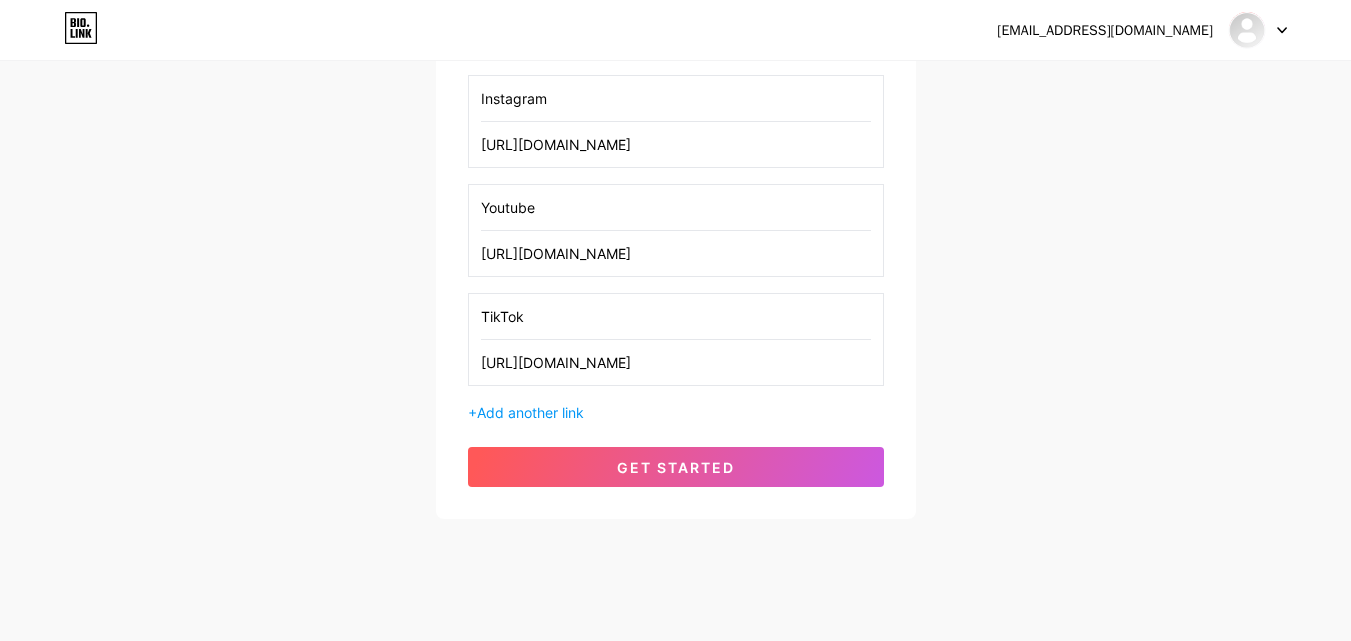 scroll, scrollTop: 349, scrollLeft: 0, axis: vertical 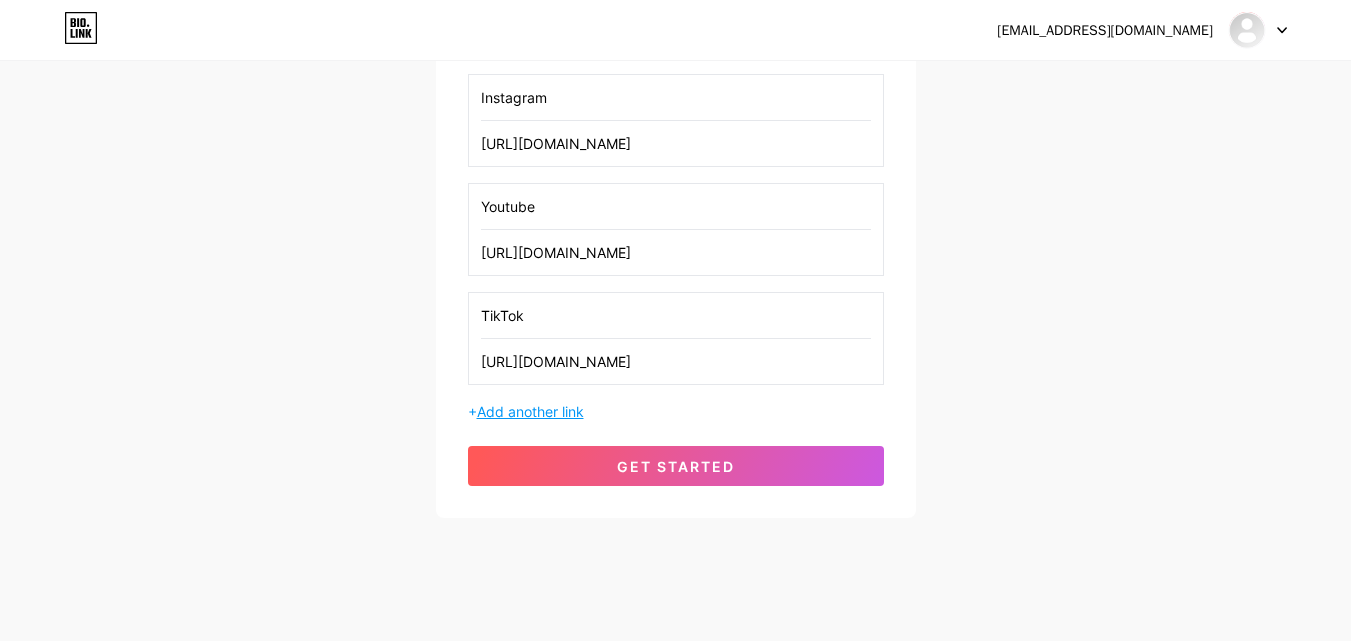 type on "TikTok" 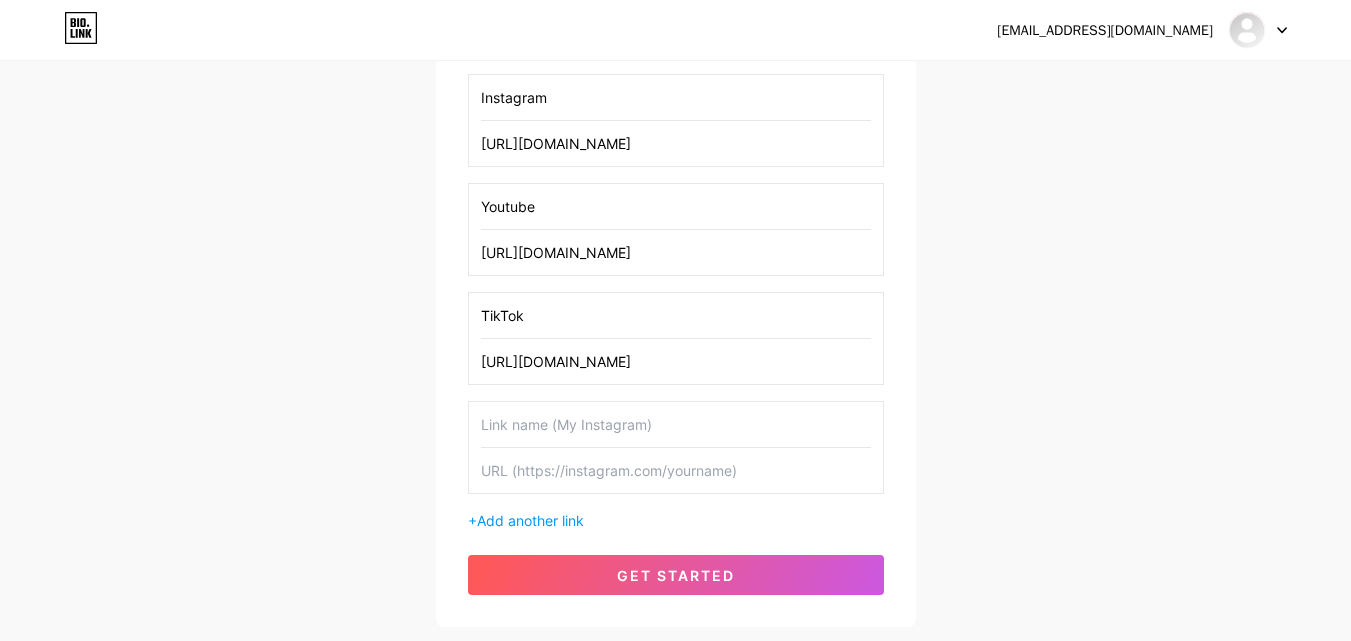 click at bounding box center (676, 470) 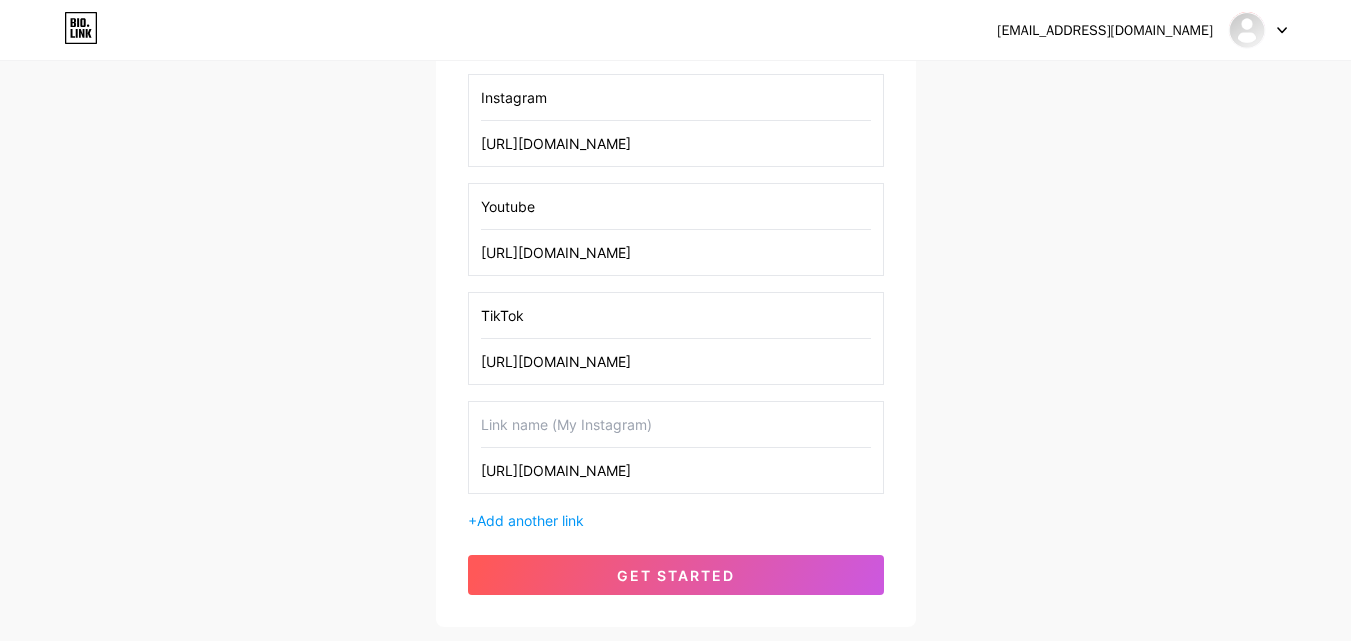 scroll, scrollTop: 0, scrollLeft: 8, axis: horizontal 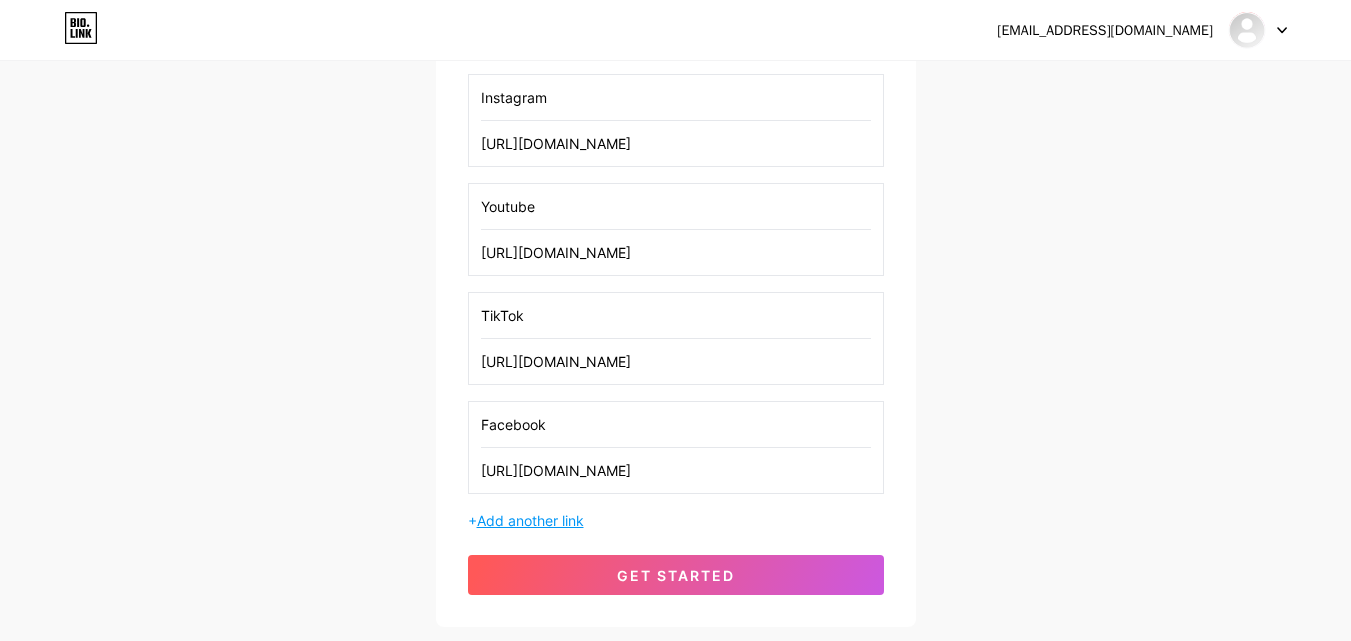 type on "Facebook" 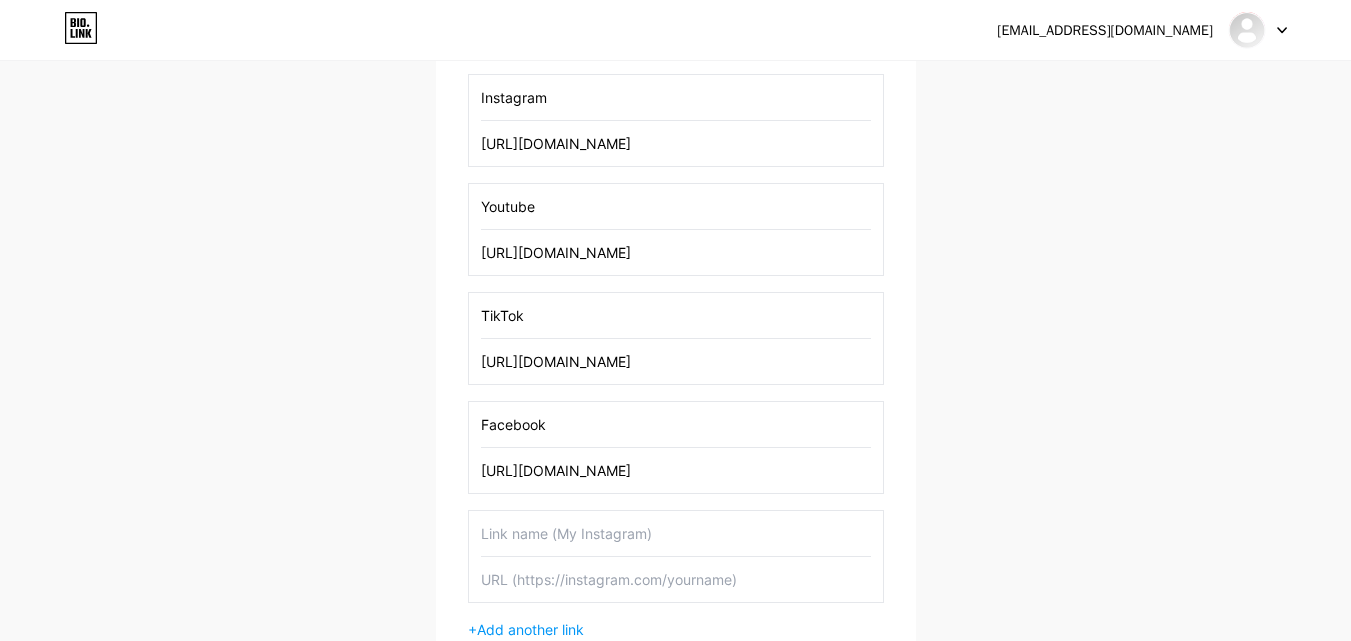 click at bounding box center (676, 533) 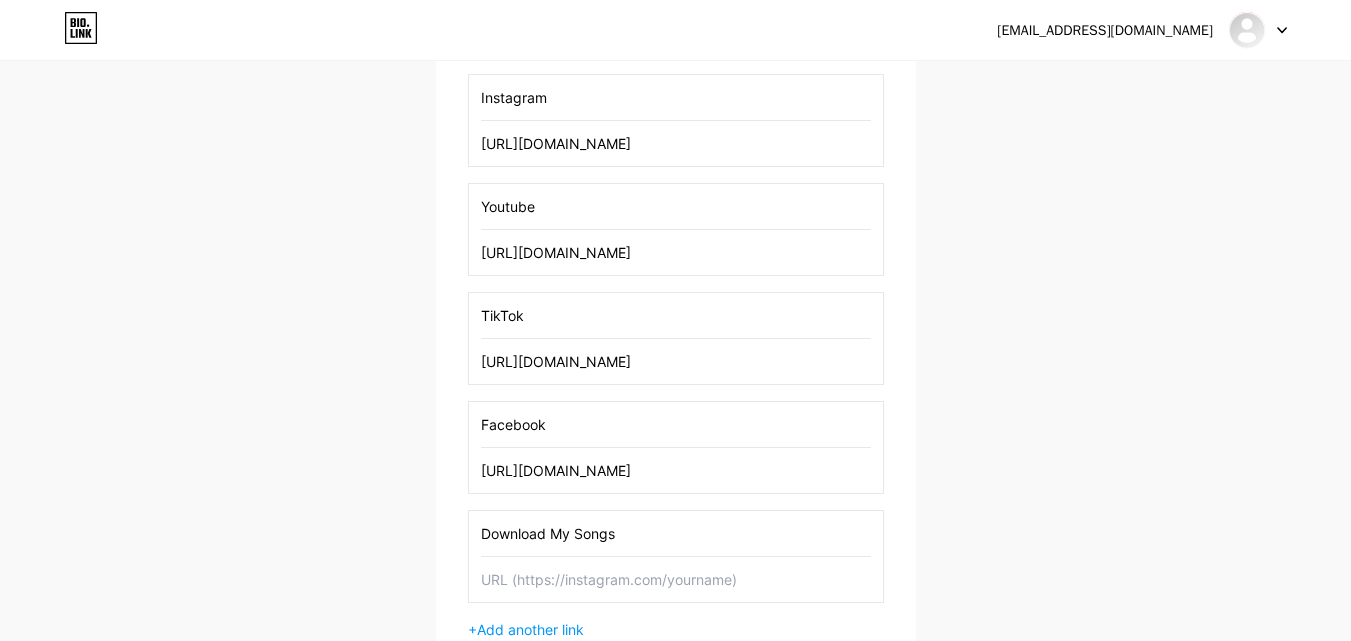 type on "Download My Songs" 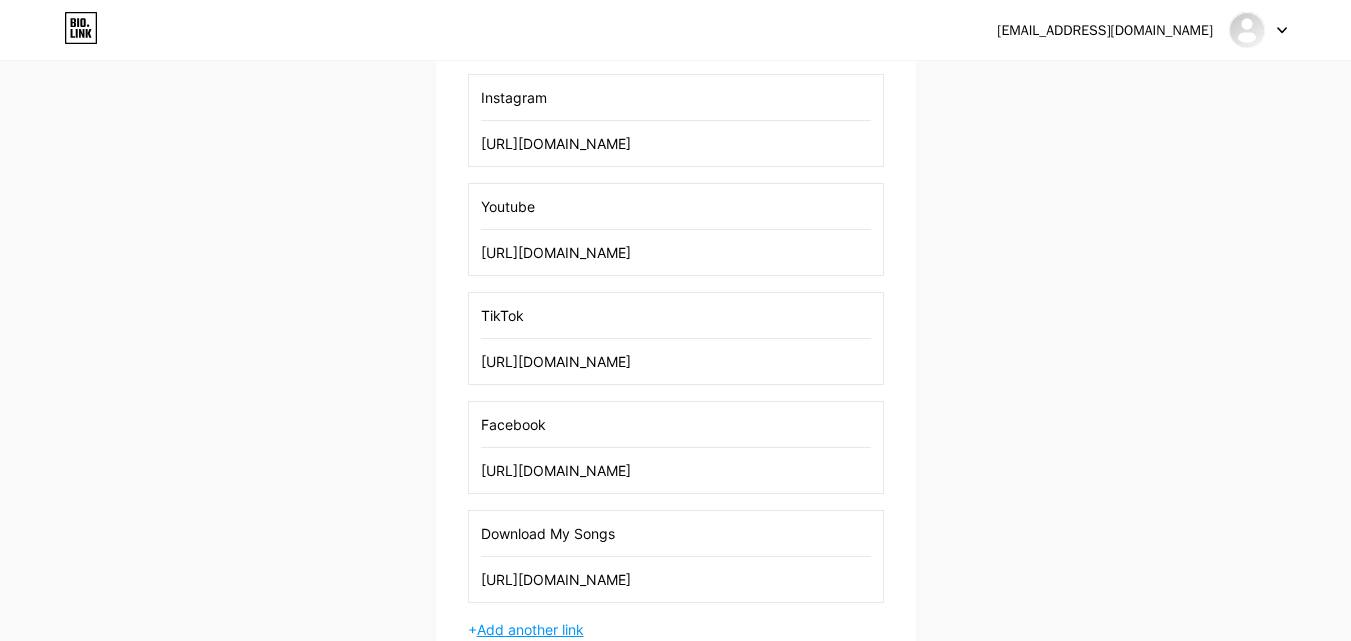 type on "[URL][DOMAIN_NAME]" 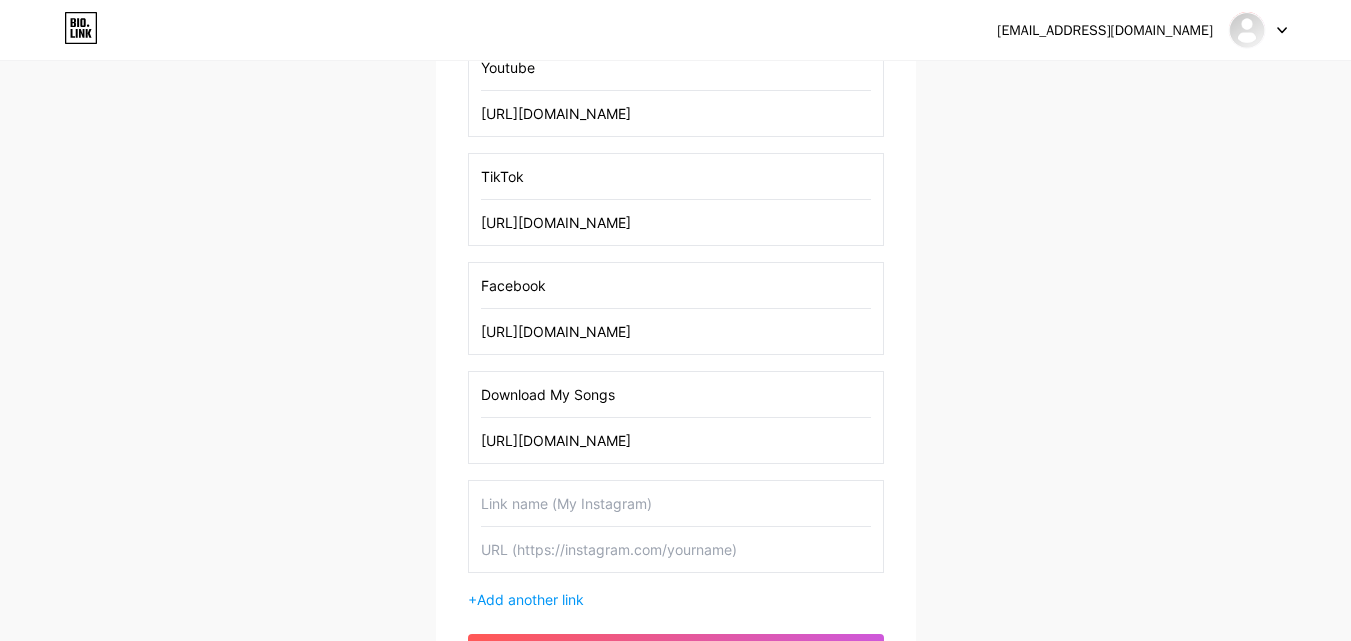 scroll, scrollTop: 568, scrollLeft: 0, axis: vertical 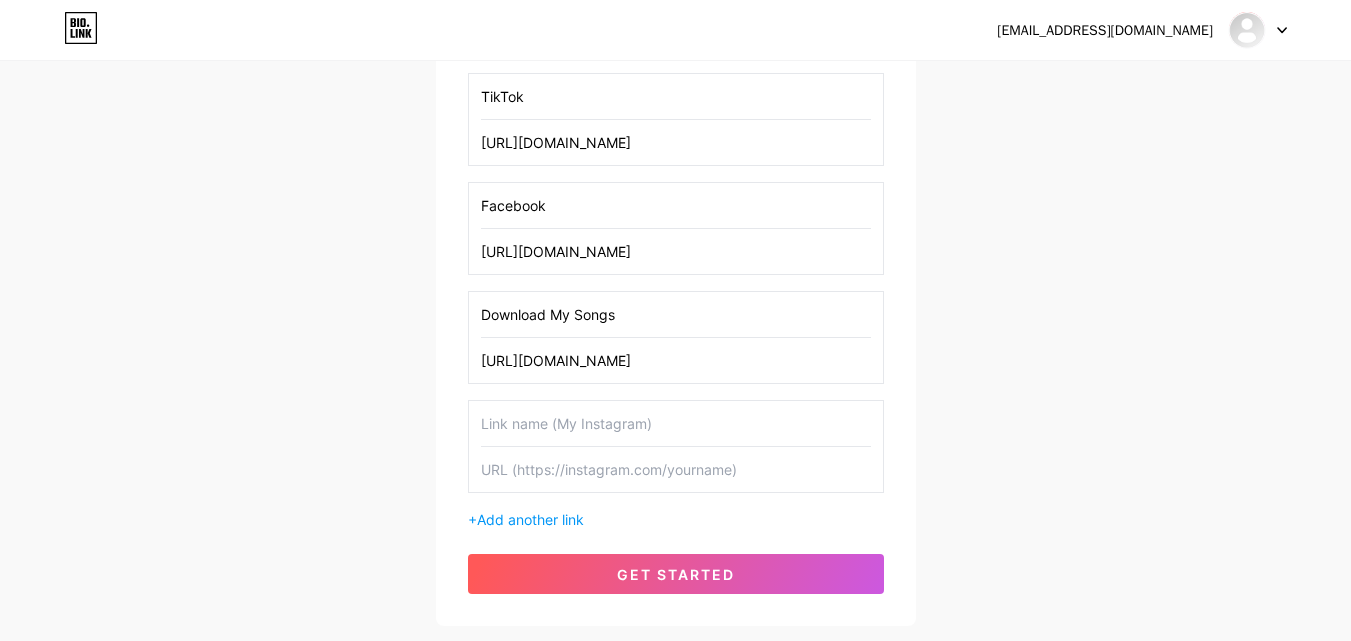 click at bounding box center (676, 469) 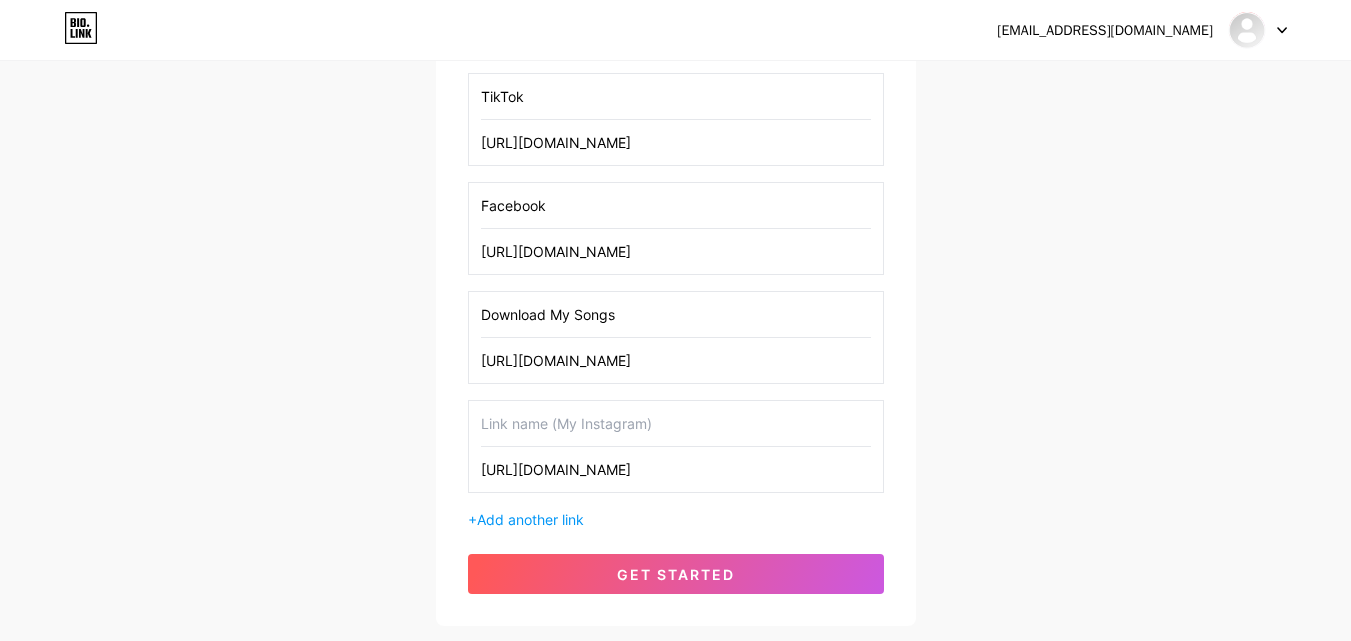 type on "[URL][DOMAIN_NAME]" 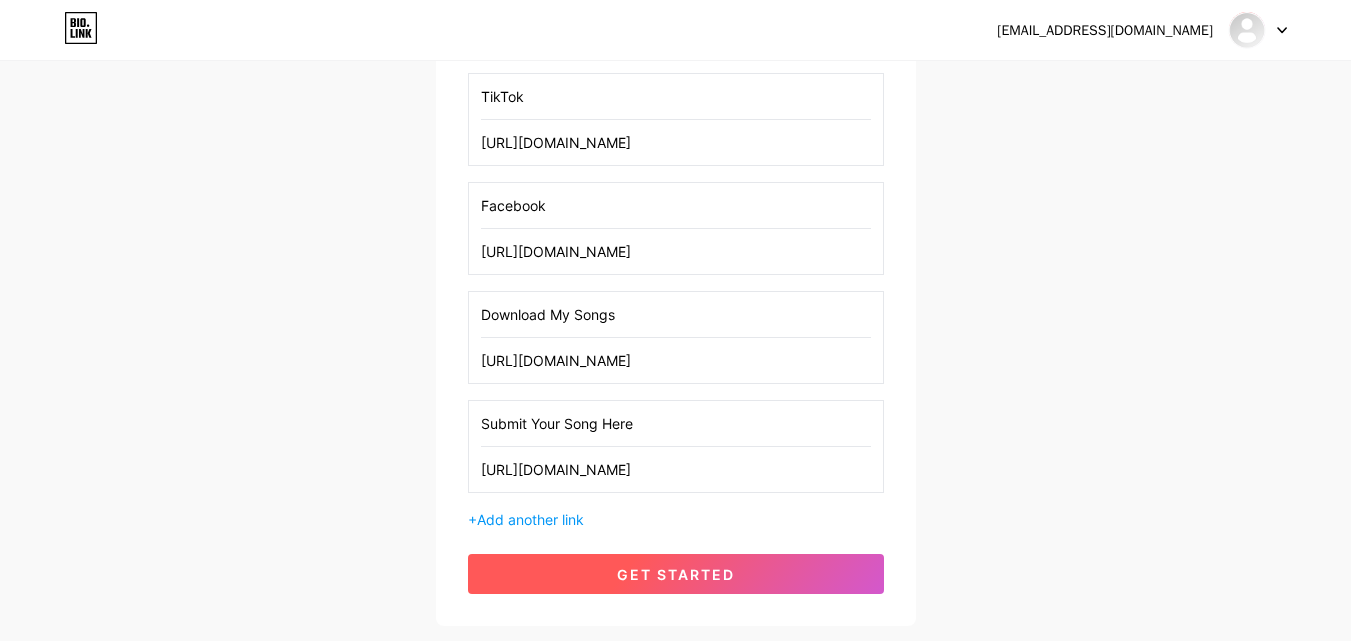 type on "Submit Your Song Here" 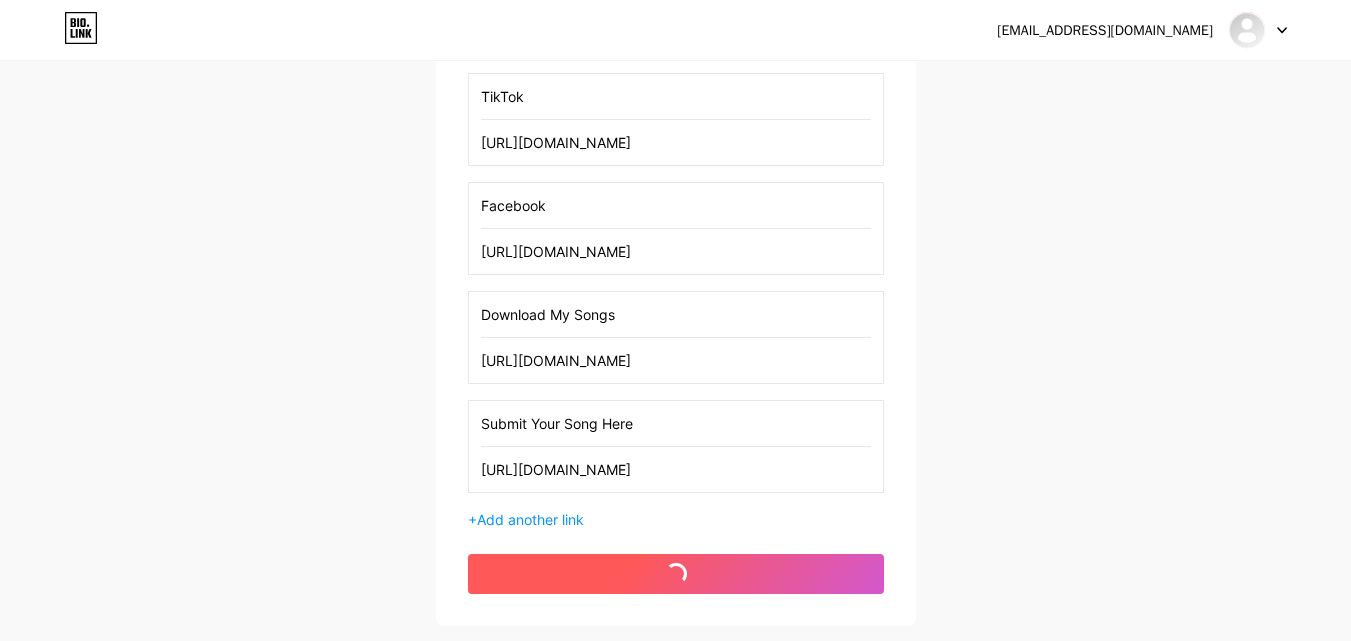 scroll, scrollTop: 697, scrollLeft: 0, axis: vertical 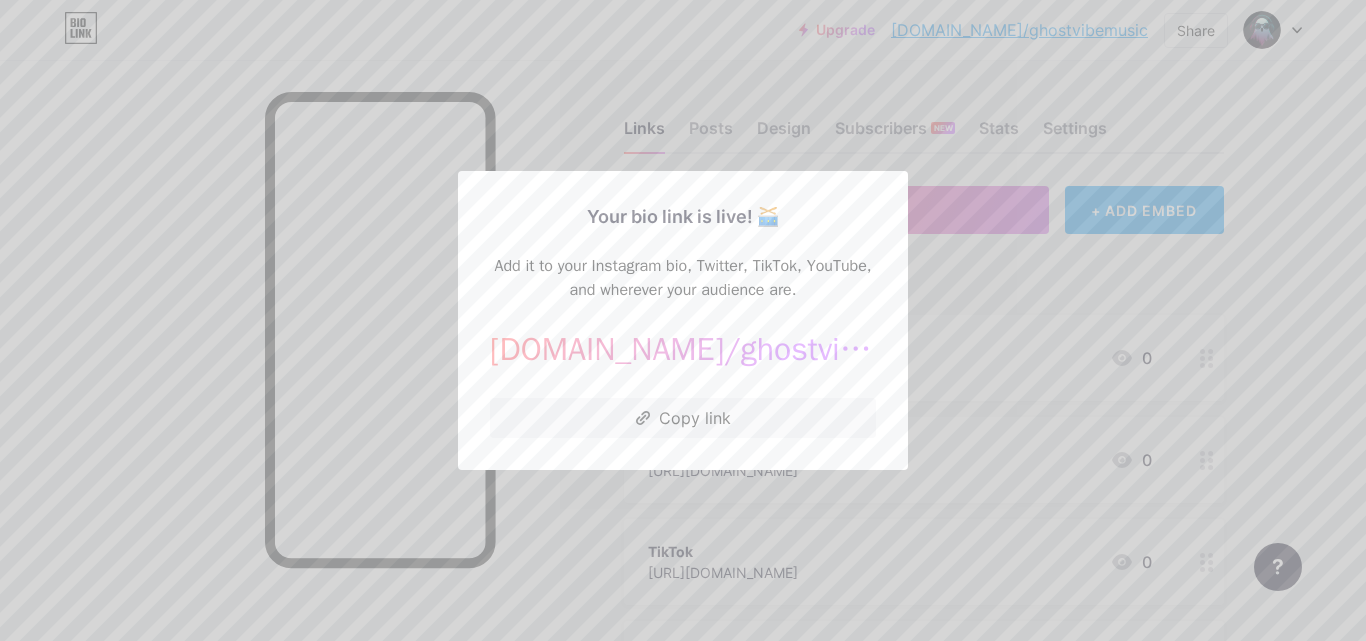 click at bounding box center [683, 320] 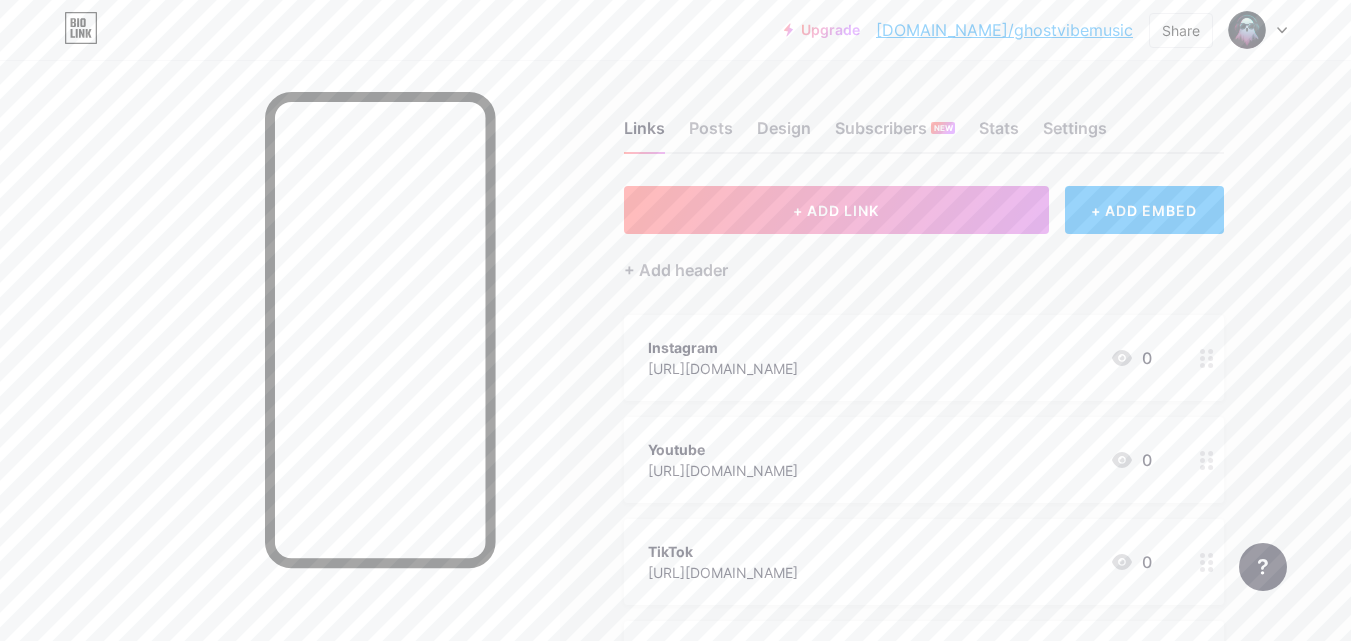 click at bounding box center (380, 330) 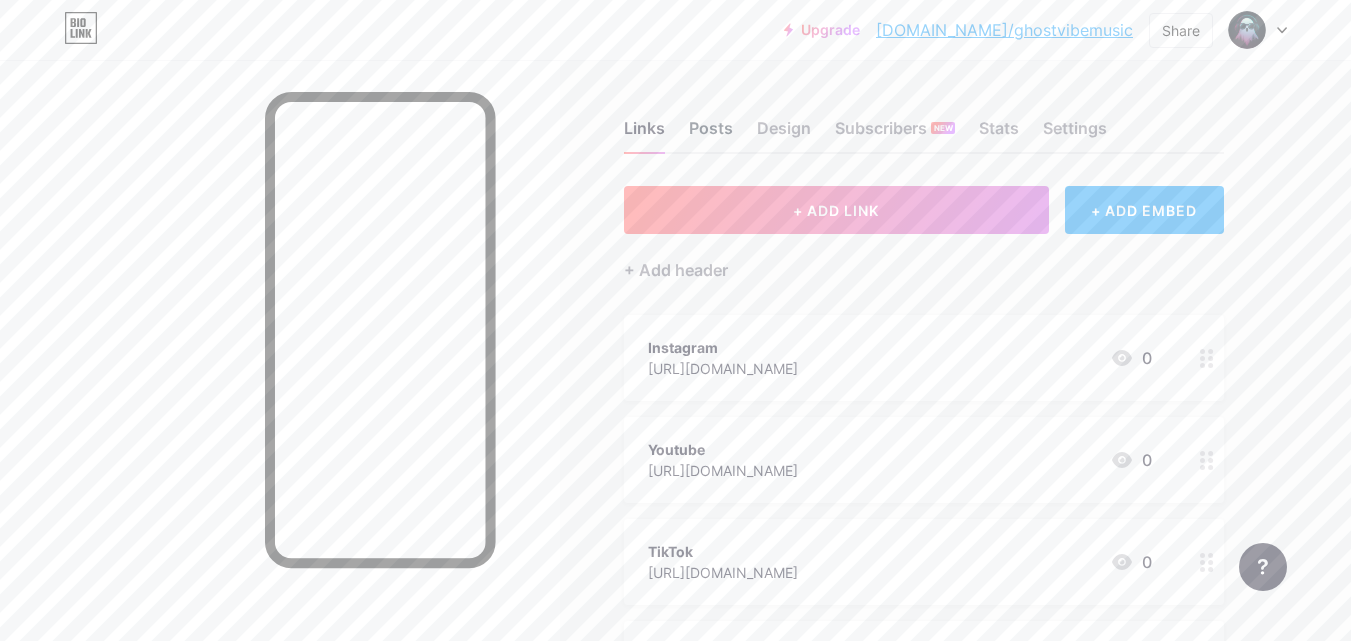 click on "Posts" at bounding box center (711, 134) 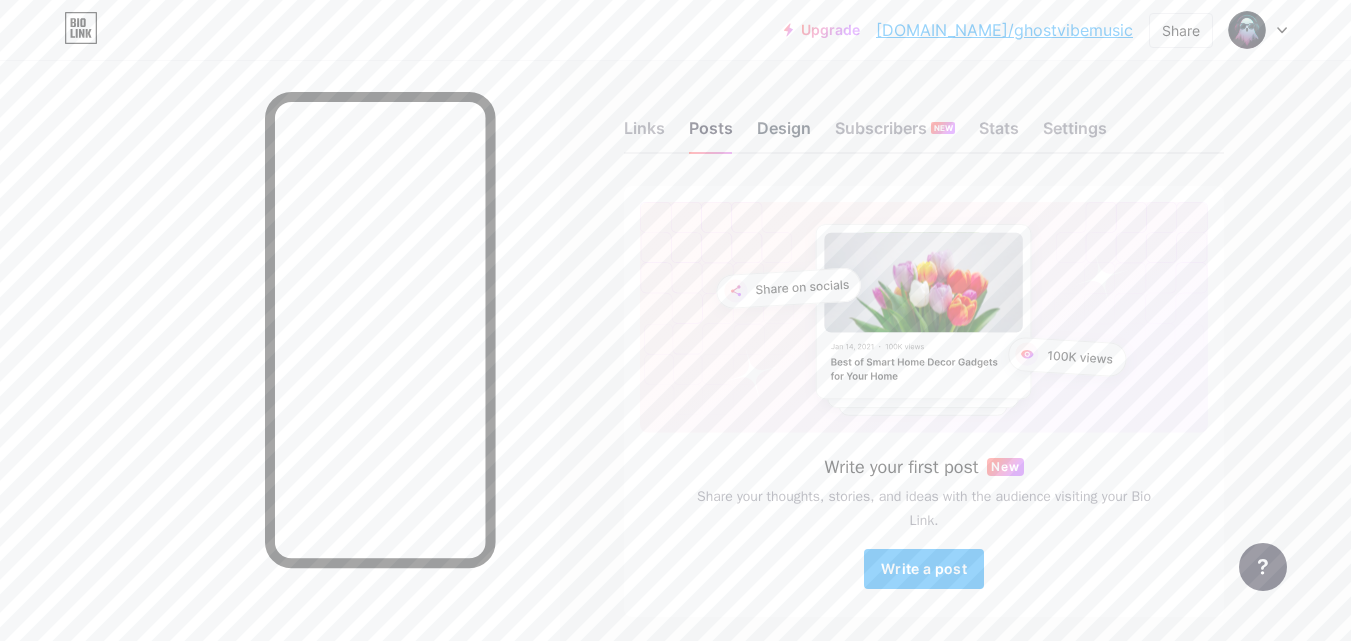 click on "Design" at bounding box center (784, 134) 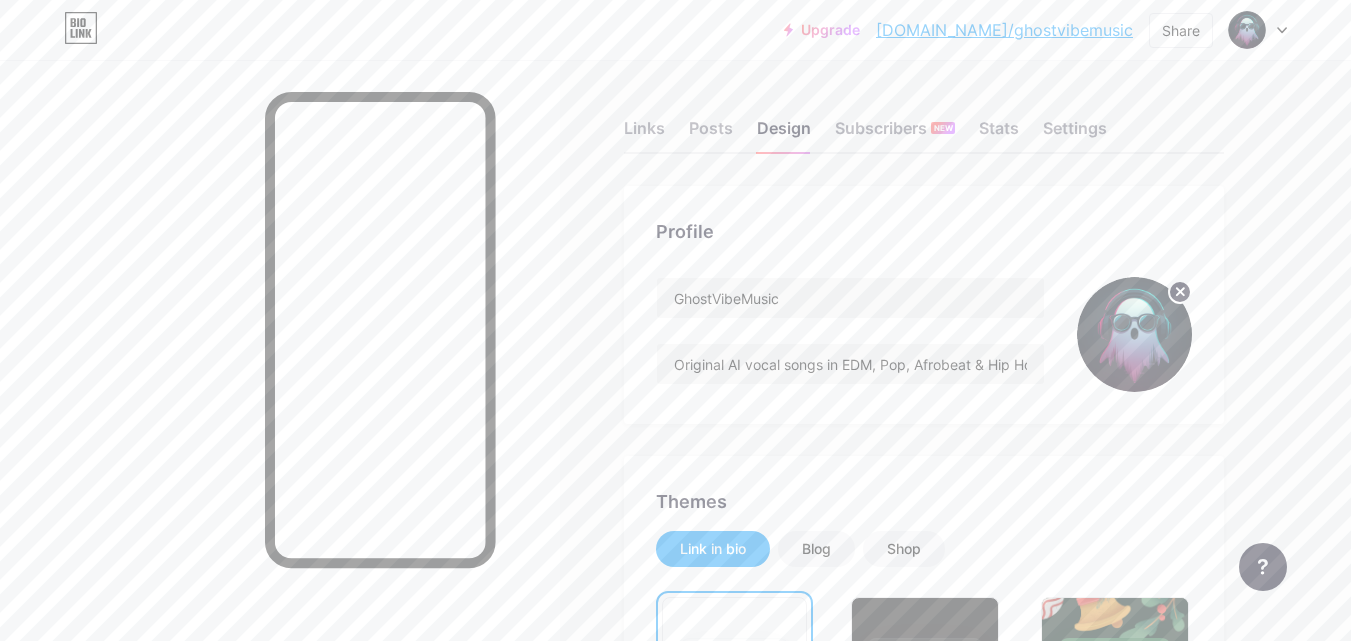 click on "Upgrade   [DOMAIN_NAME]/ghostv...   [DOMAIN_NAME]/ghostvibemusic   Share               Switch accounts     GhostVibeMusic   [DOMAIN_NAME]/ghostvibemusic       + Add a new page        Account settings   Logout   Link Copied
Links
Posts
Design
Subscribers
NEW
Stats
Settings     Profile   GhostVibeMusic     Original AI vocal songs in EDM, Pop, Afrobeat & Hip Hop etc. Download, remix, or collaborate! No reuse without permission. New tracks Mon, Wed, Fri & Sat.                   Themes   Link in bio   Blog   Shop       Basics       Carbon       Xmas 23       Pride       Glitch       Winter · Live       Glassy · Live       Chameleon · Live       Rainy Night · Live       Neon · Live       Summer       Retro       Strawberry · Live       Desert       Sunny       Autumn       Leaf       Clear Sky       Blush       Unicorn       Minimal       Cloudy       Shadow     Create your own           Changes saved                       Top" at bounding box center (675, 1698) 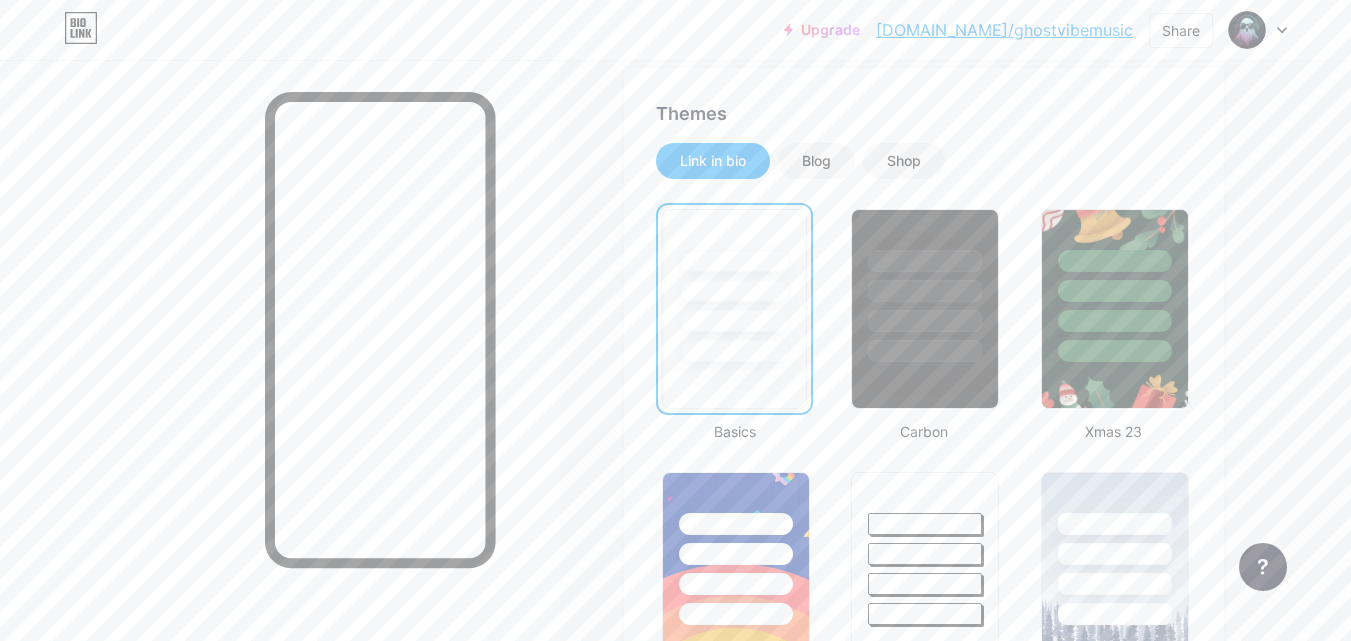 scroll, scrollTop: 360, scrollLeft: 0, axis: vertical 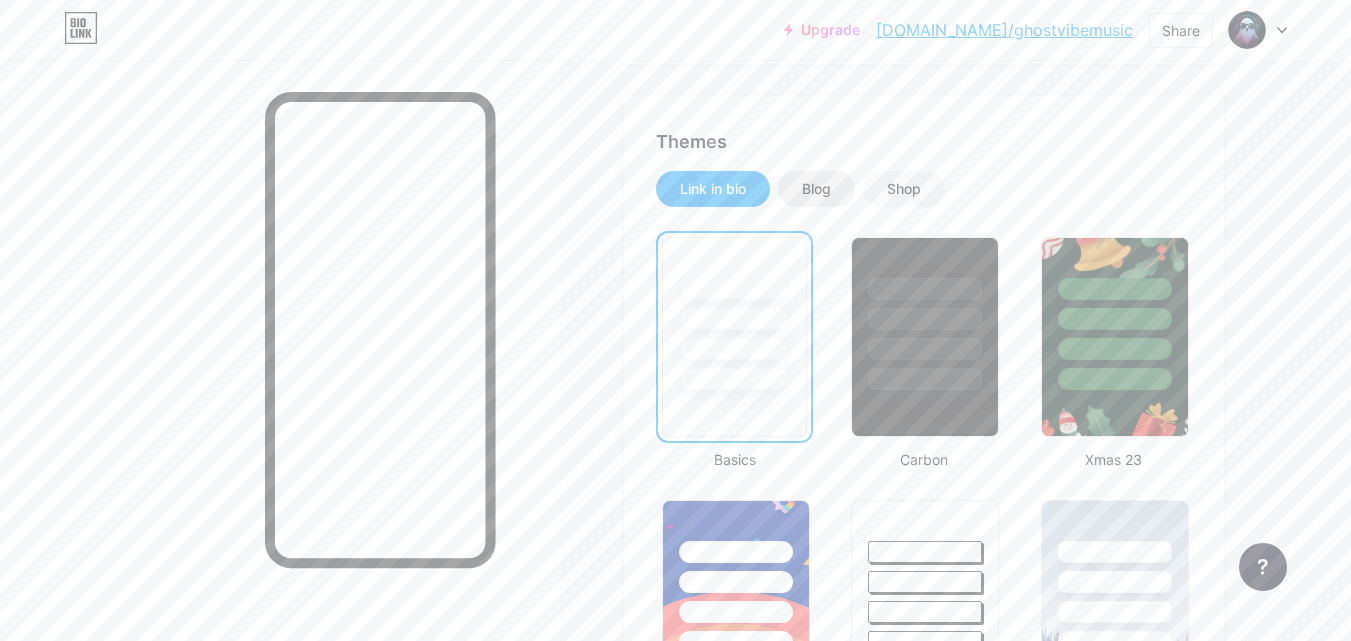 click on "Blog" at bounding box center [816, 189] 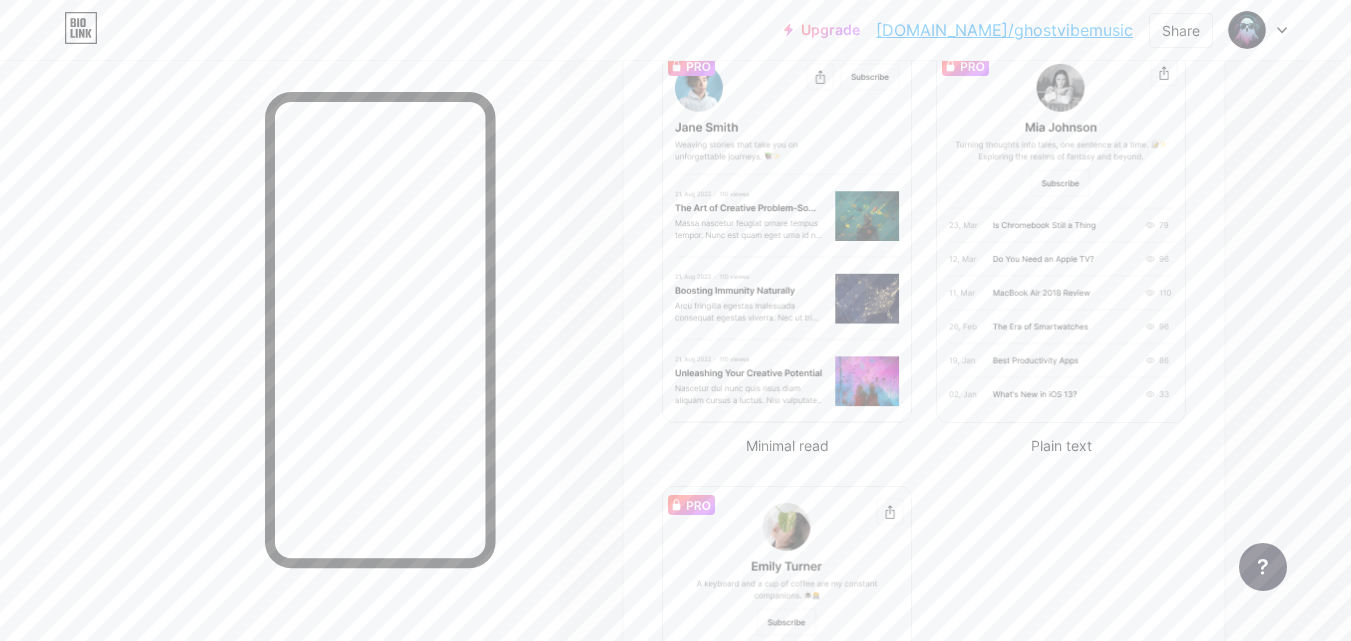 scroll, scrollTop: 360, scrollLeft: 0, axis: vertical 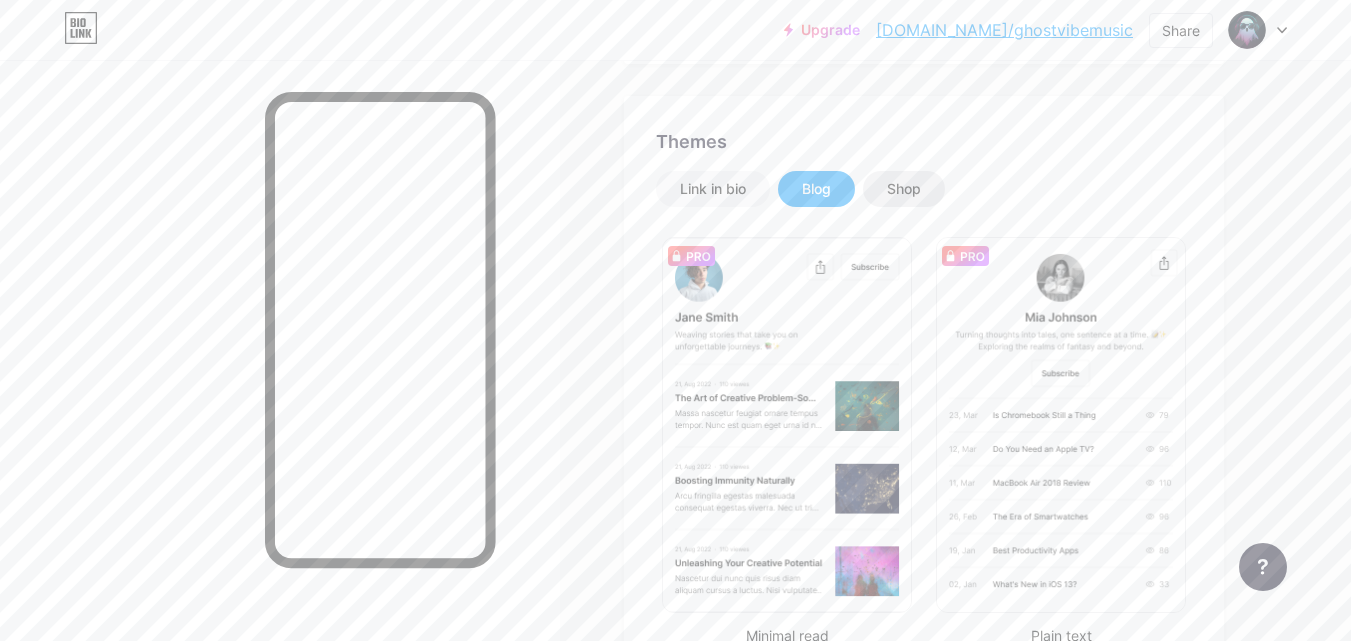 click on "Shop" at bounding box center (904, 189) 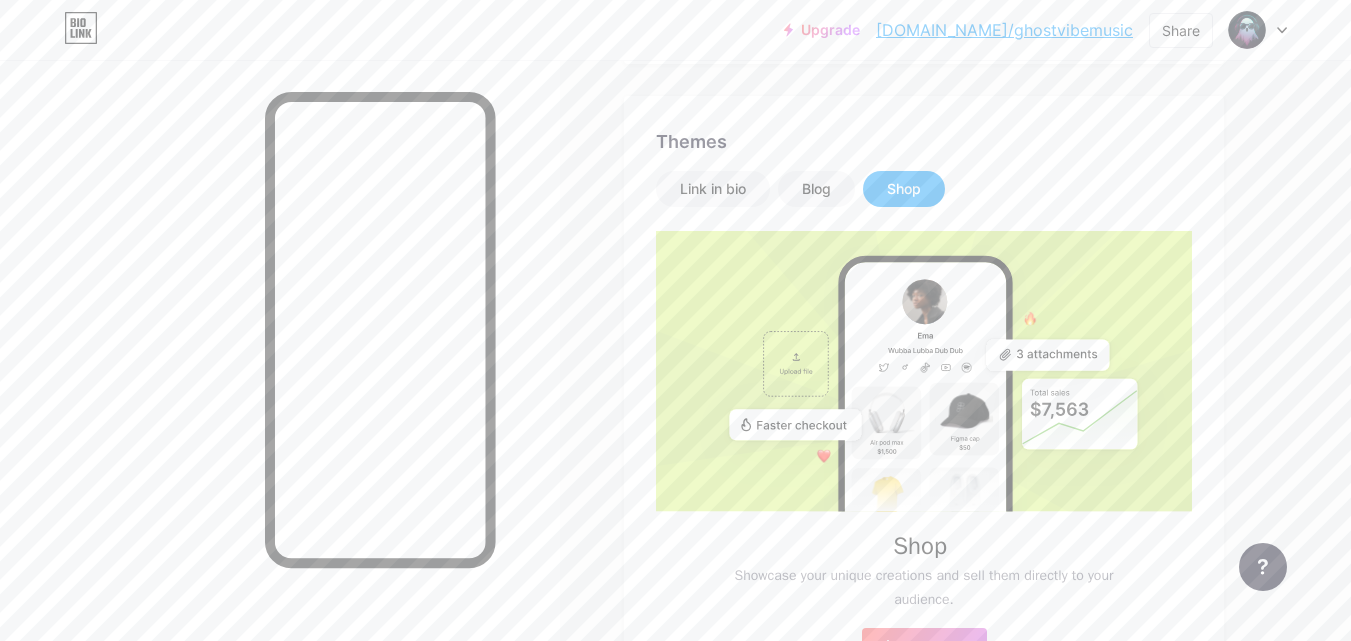 click on "Shop" at bounding box center (904, 189) 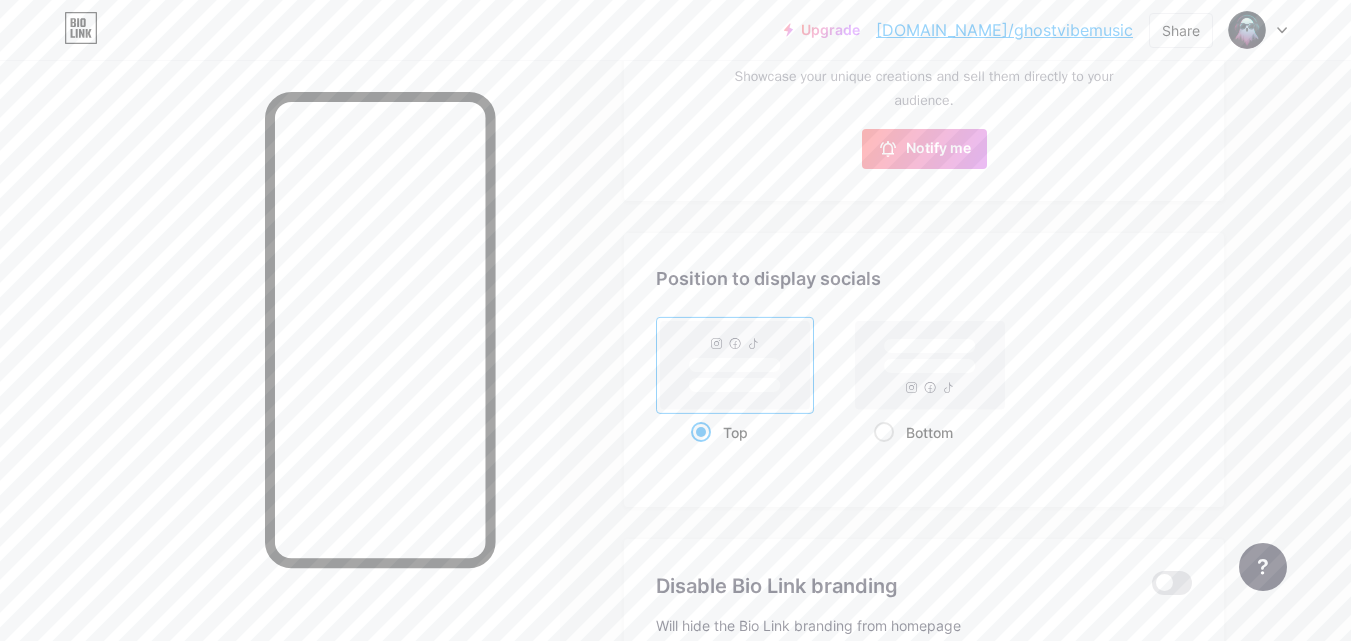 scroll, scrollTop: 960, scrollLeft: 0, axis: vertical 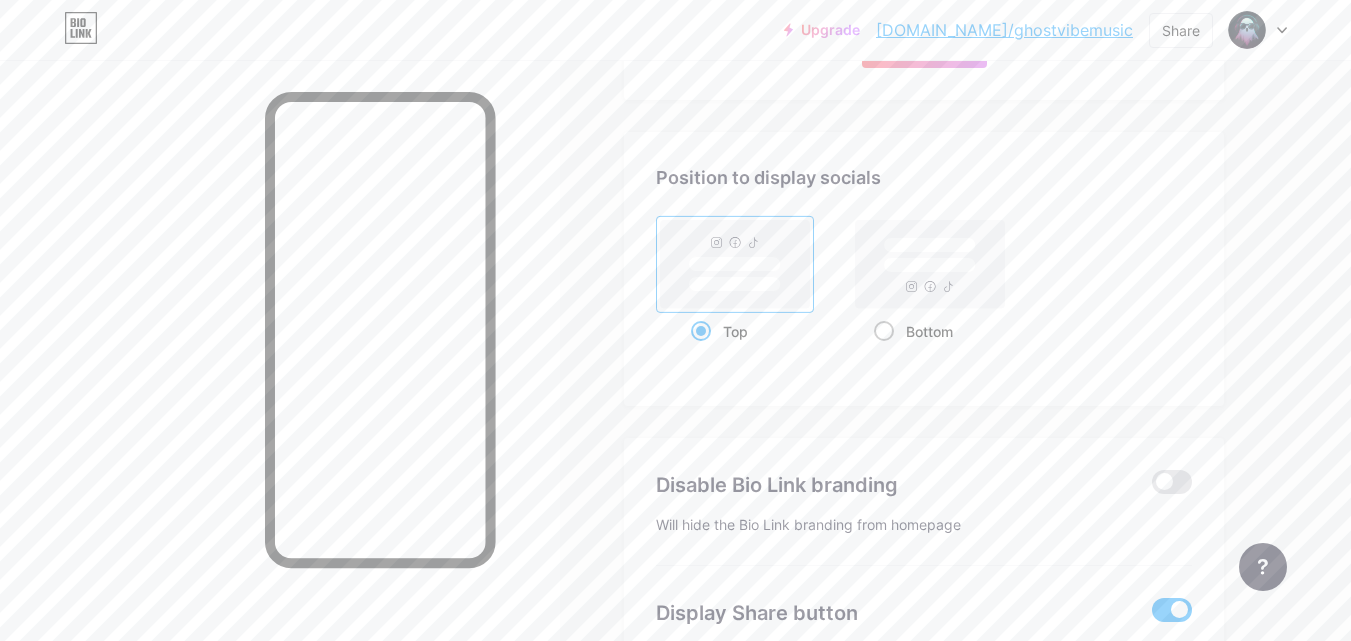 click at bounding box center [884, 331] 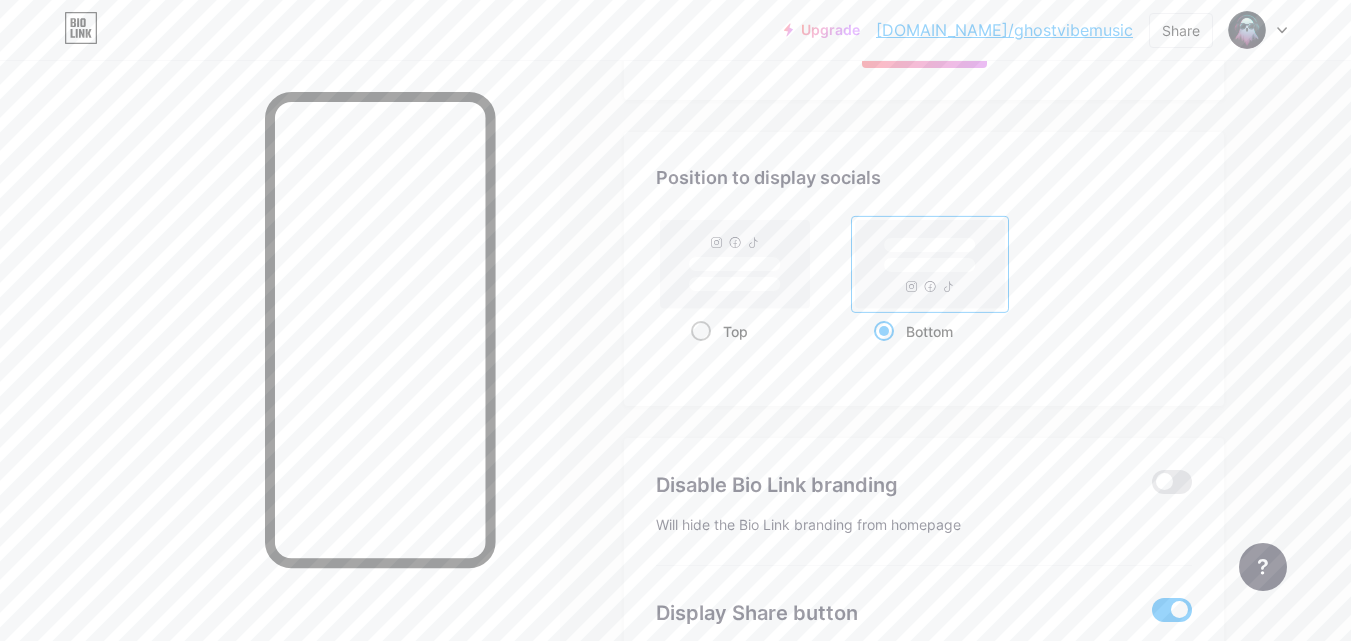 click at bounding box center (701, 331) 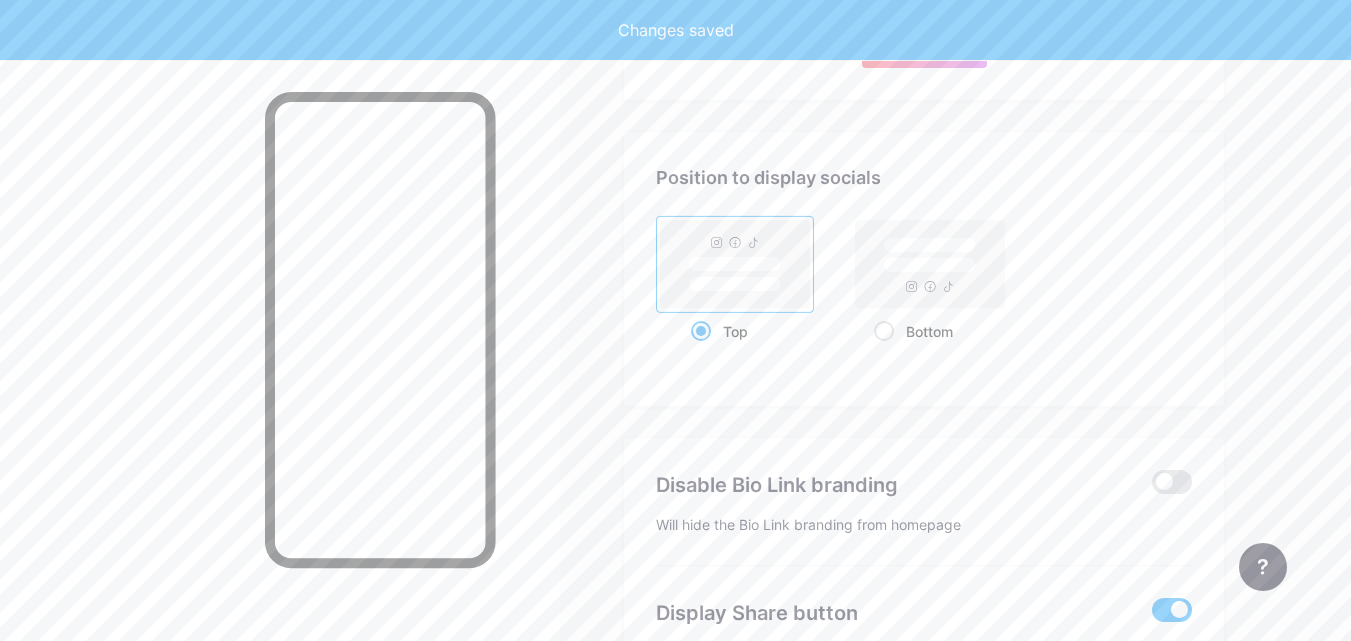 click on "Bottom" at bounding box center (880, 356) 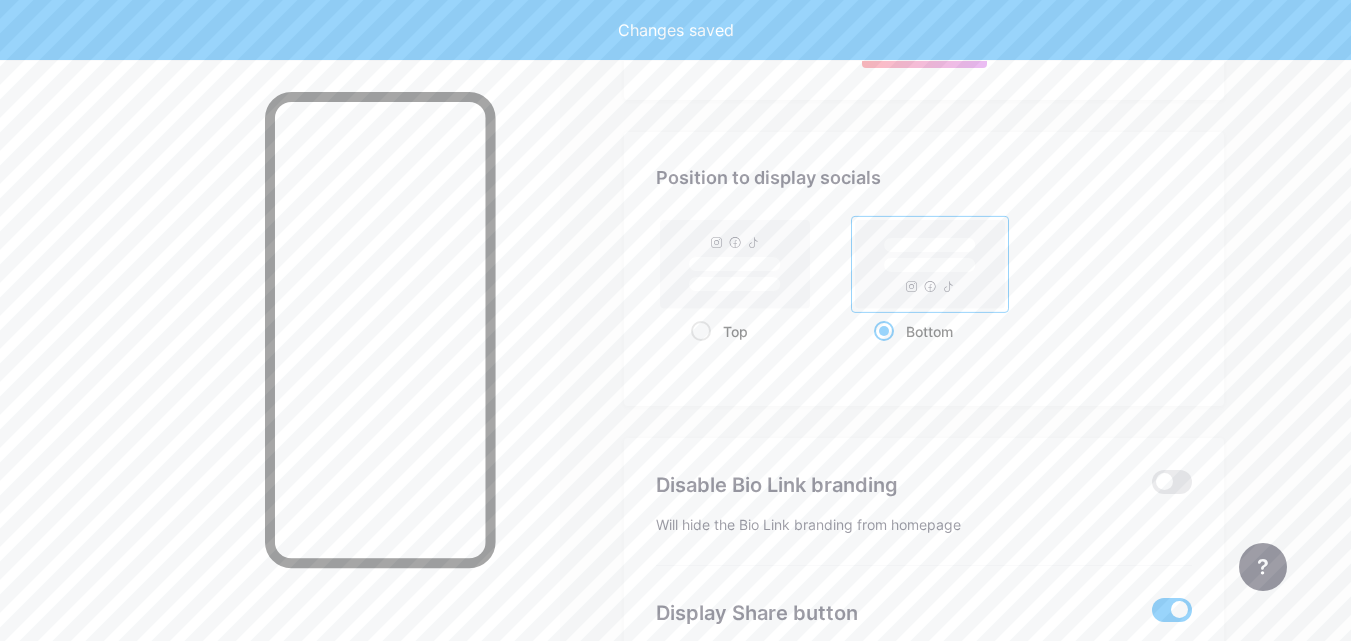click on "Top" at bounding box center [697, 356] 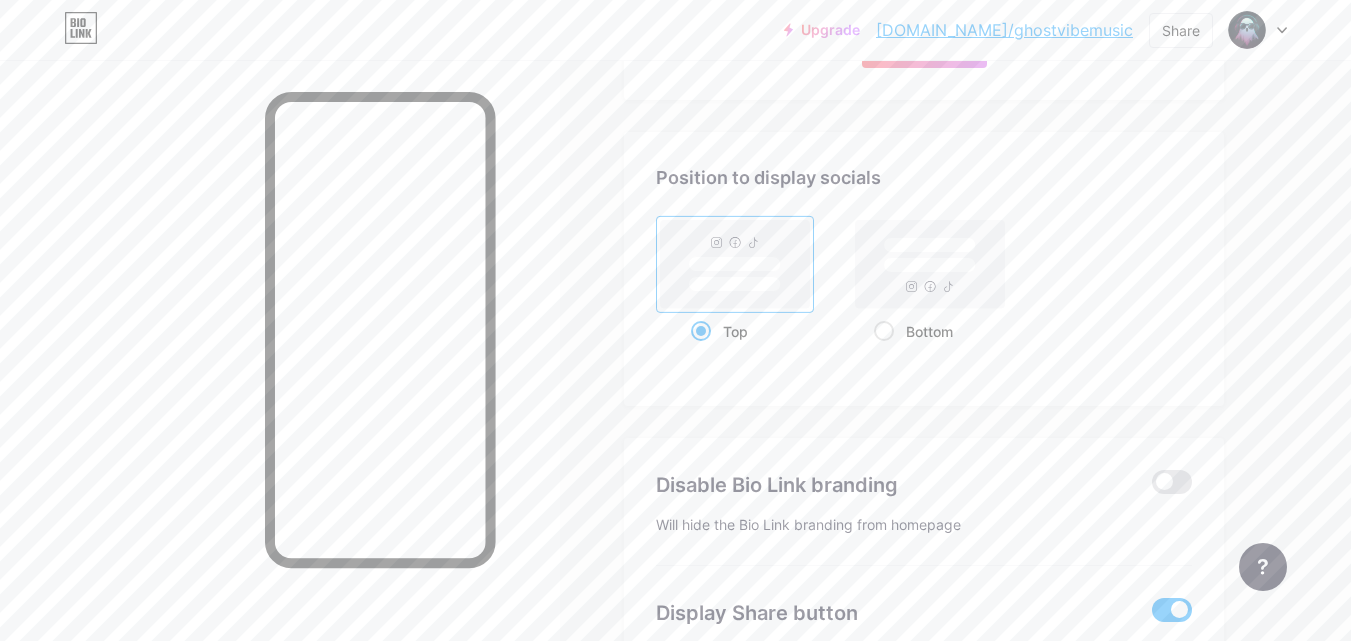click on "Bottom" at bounding box center (880, 356) 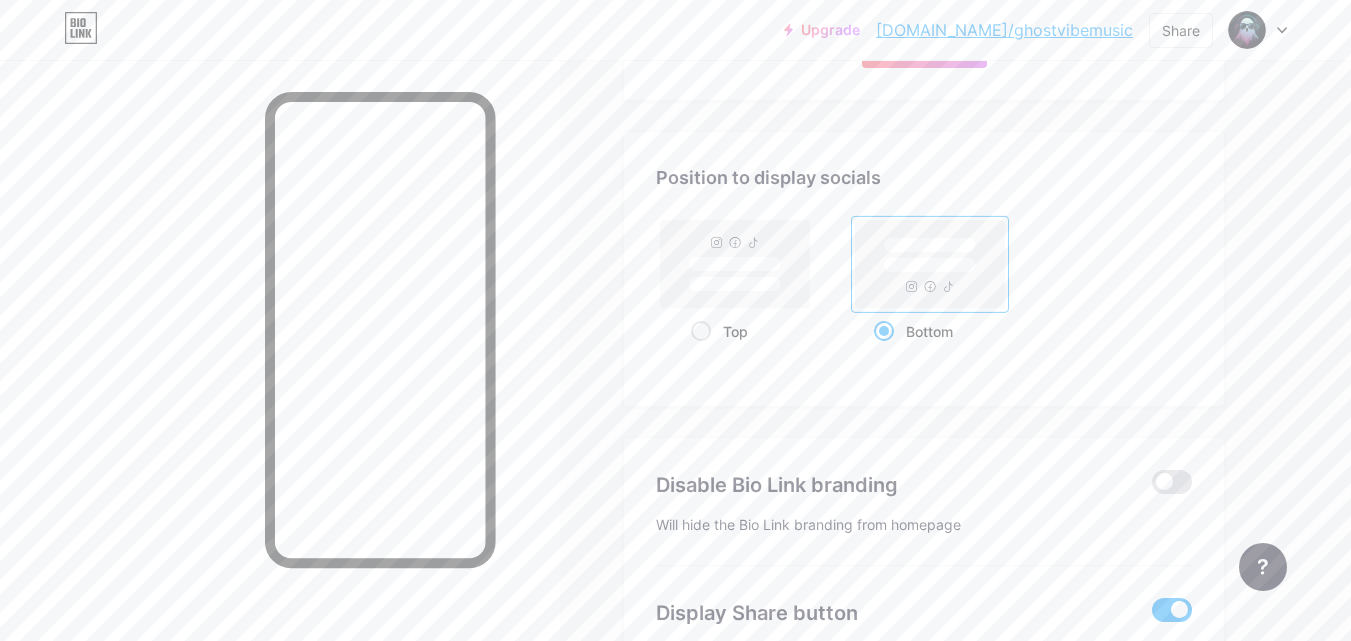 click on "Top" at bounding box center (697, 356) 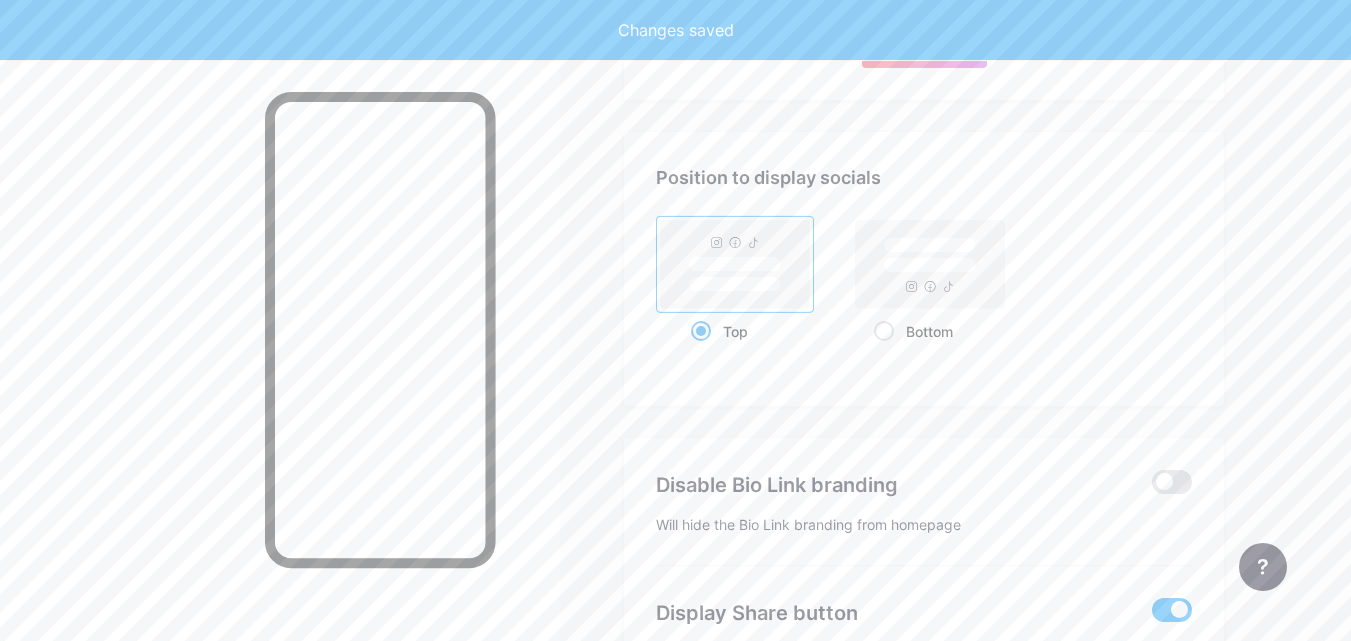 click on "Bottom" at bounding box center [880, 356] 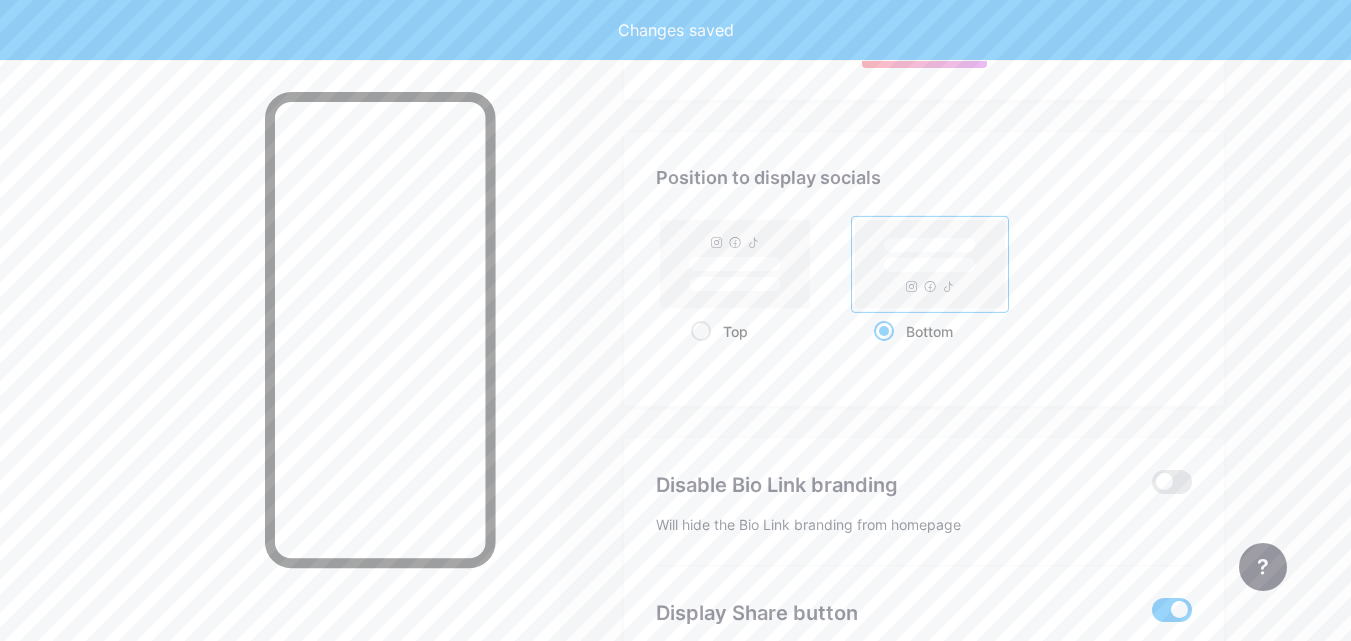 click on "Top" at bounding box center [697, 356] 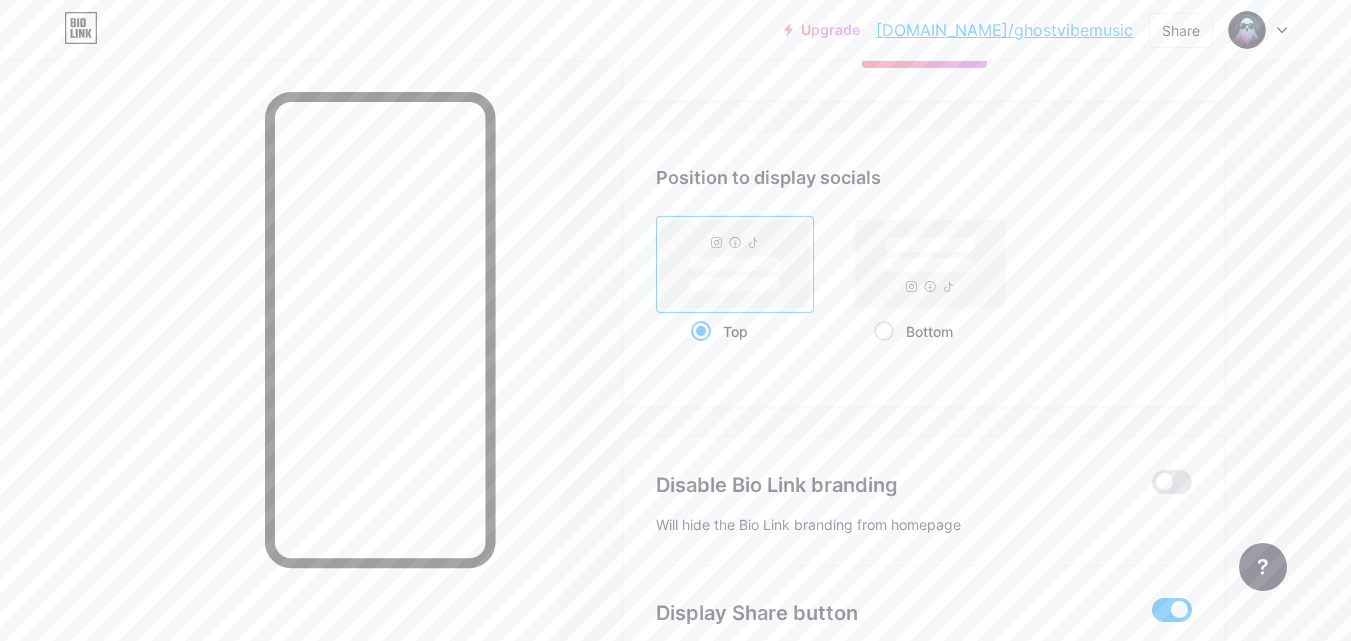 click on "Upgrade   [DOMAIN_NAME]/ghostv...   [DOMAIN_NAME]/ghostvibemusic   Share               Switch accounts     GhostVibeMusic   [DOMAIN_NAME]/ghostvibemusic       + Add a new page        Account settings   Logout   Link Copied
Links
Posts
Design
Subscribers
NEW
Stats
Settings     Profile   GhostVibeMusic     Original AI vocal songs in EDM, Pop, Afrobeat & Hip Hop etc. Download, remix, or collaborate! No reuse without permission. New tracks Mon, Wed, Fri & Sat.                   Themes   Link in bio   Blog   Shop                                                                                                                                                                                                                                                                                                                                   Shop                     Notify me         Changes saved       Position to display socials" at bounding box center (675, -83) 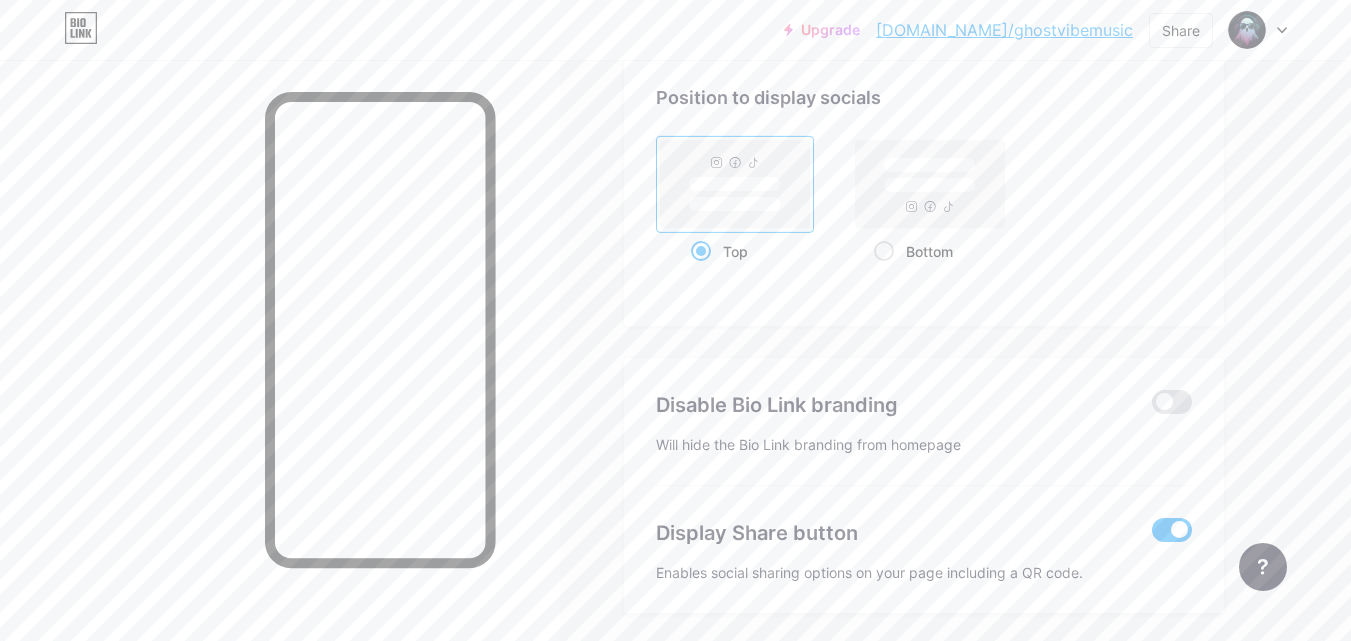 scroll, scrollTop: 1113, scrollLeft: 0, axis: vertical 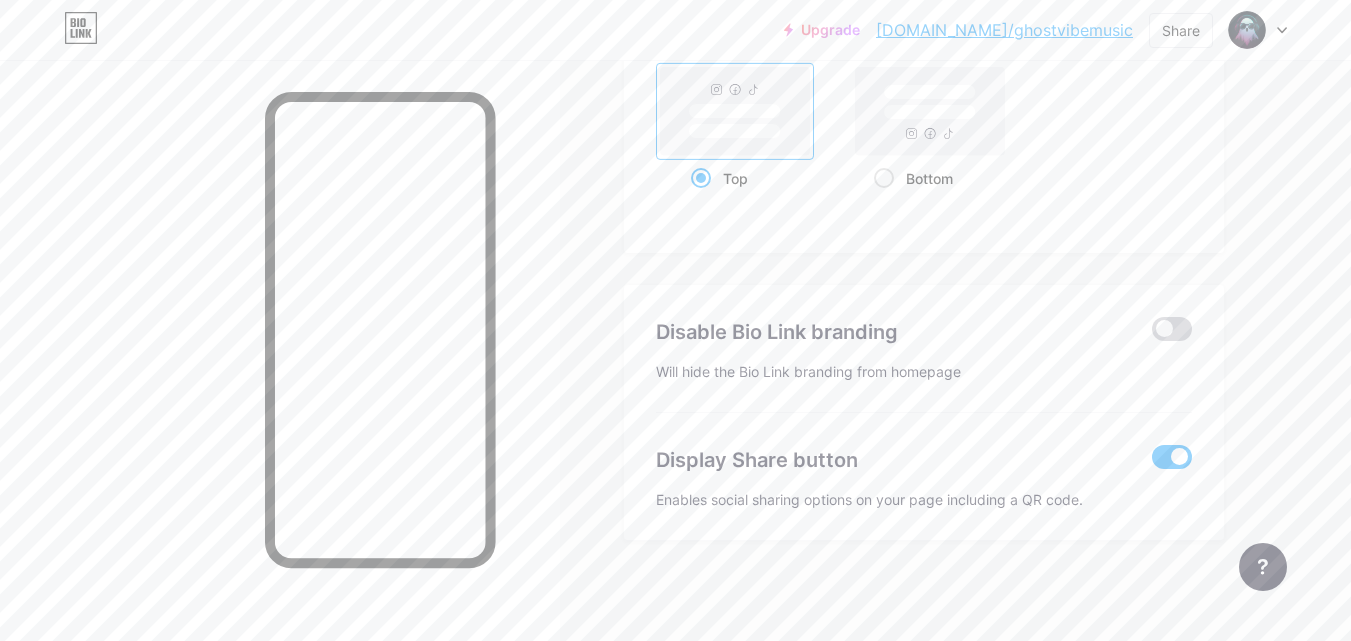 click at bounding box center [1172, 329] 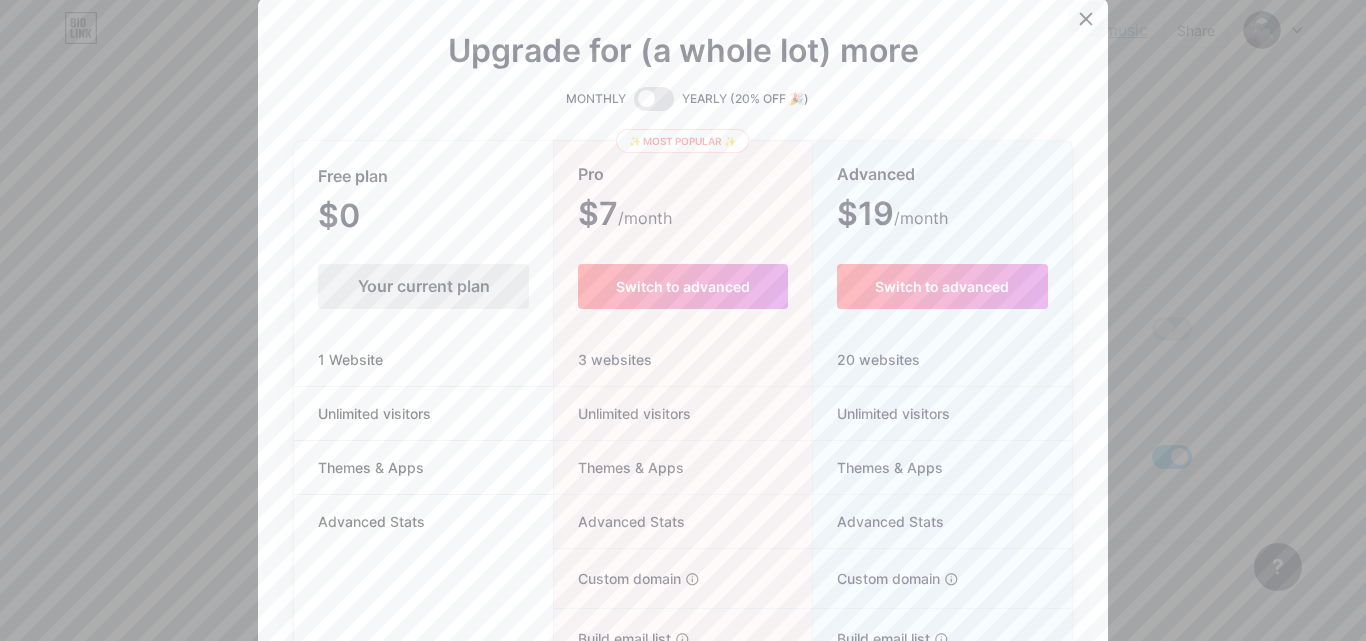 click 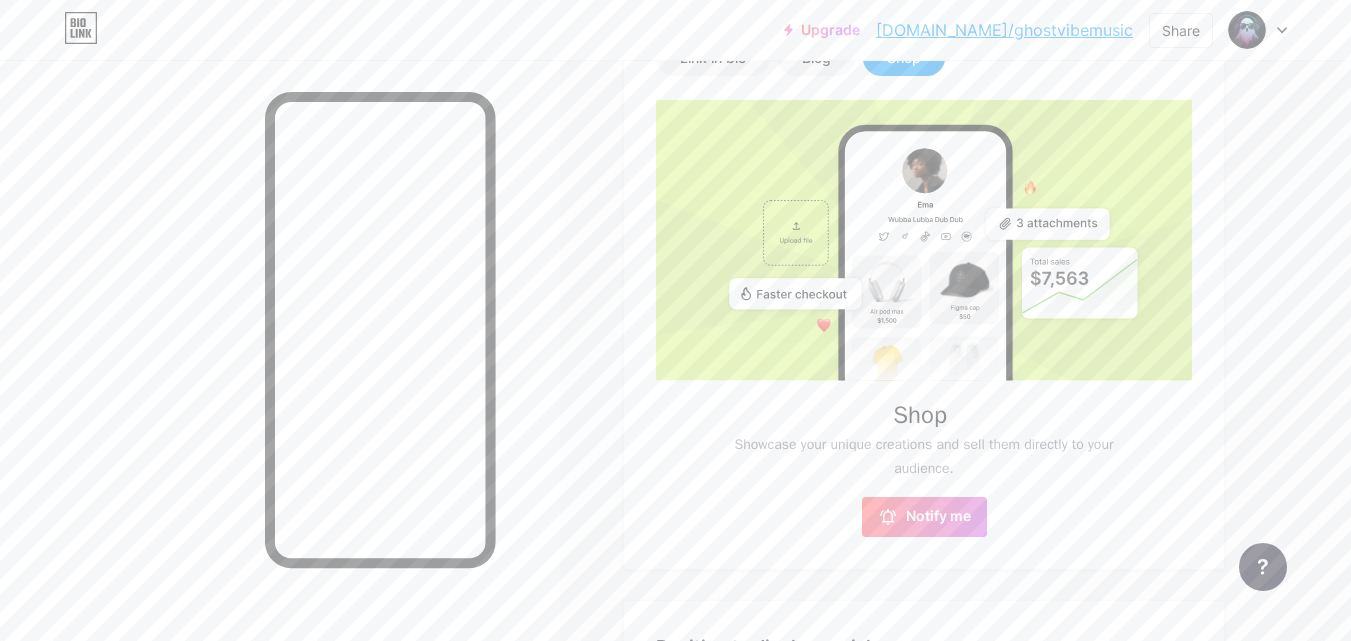 scroll, scrollTop: 473, scrollLeft: 0, axis: vertical 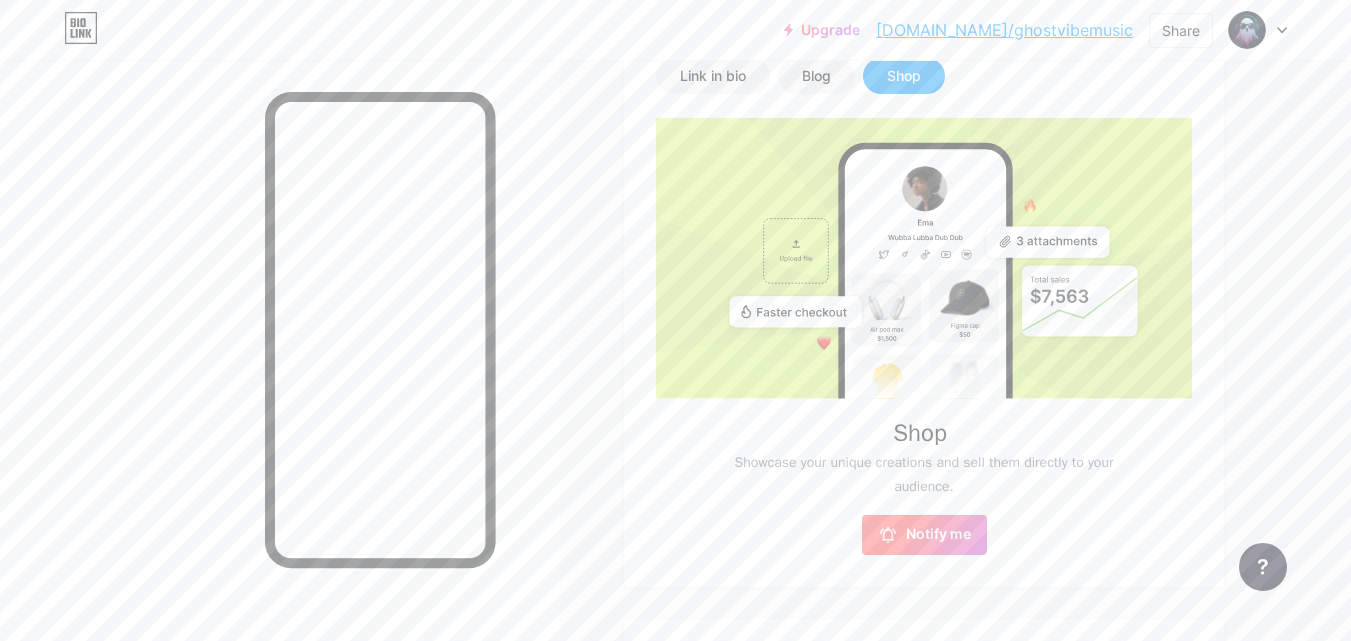 click on "Notify me" at bounding box center (938, 535) 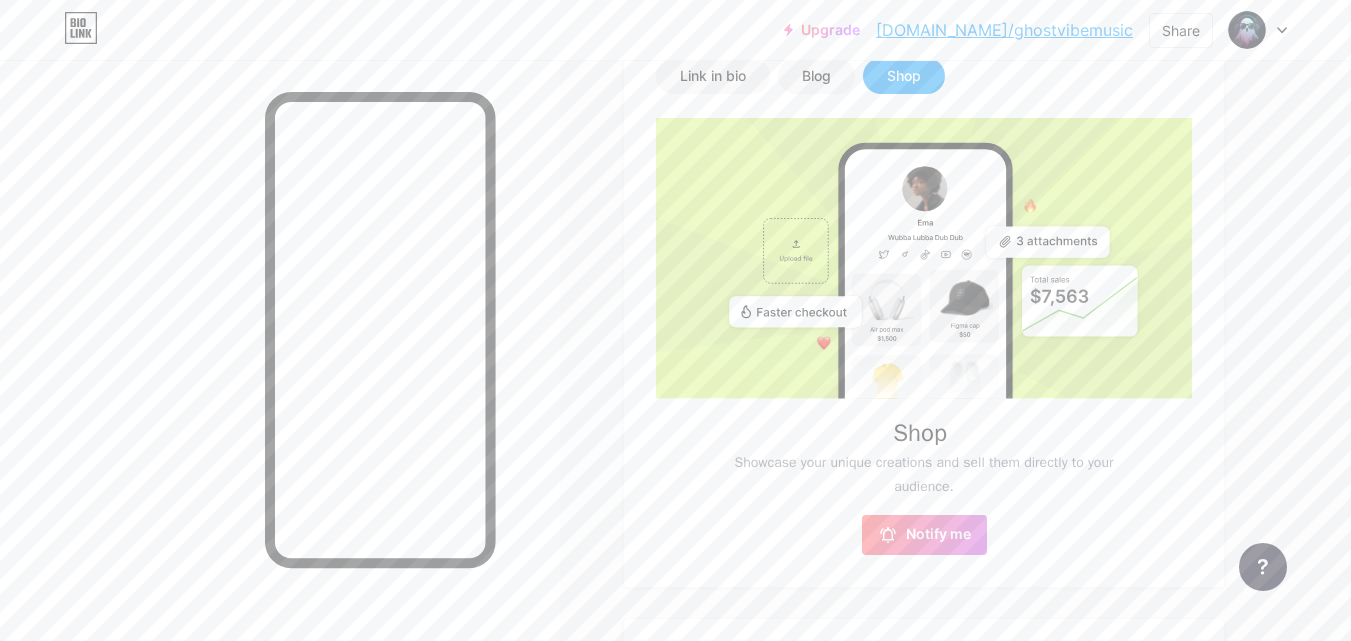 click on "Links
Posts
Design
Subscribers
NEW
Stats
Settings     Profile   GhostVibeMusic     Original AI vocal songs in EDM, Pop, Afrobeat & Hip Hop etc. Download, remix, or collaborate! No reuse without permission. New tracks Mon, Wed, Fri & Sat.                   Themes   Link in bio   Blog   Shop                                                                                                                                                                                                                                                                                                                                   Shop
Showcase your unique creations and sell them directly to your audience.
Notify me         Changes saved       Position to display socials                 Top                     Bottom
Disable Bio Link branding" at bounding box center [654, 434] 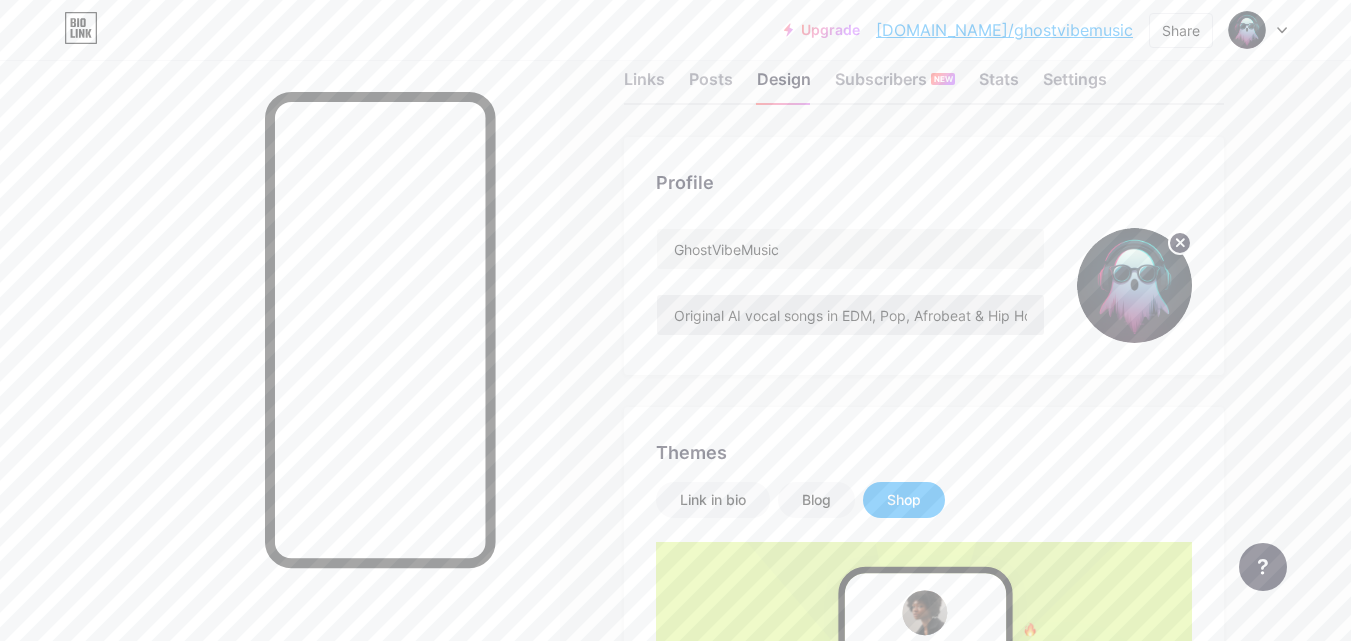 scroll, scrollTop: 0, scrollLeft: 0, axis: both 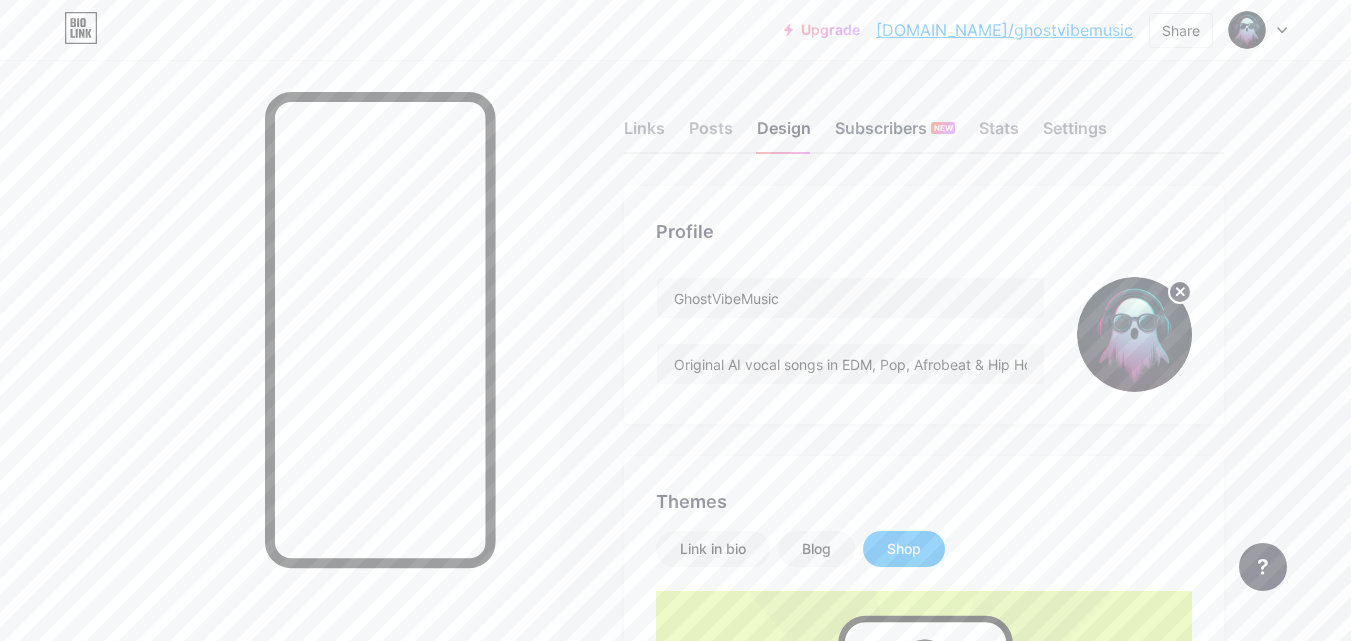 click on "Subscribers
NEW" at bounding box center (895, 134) 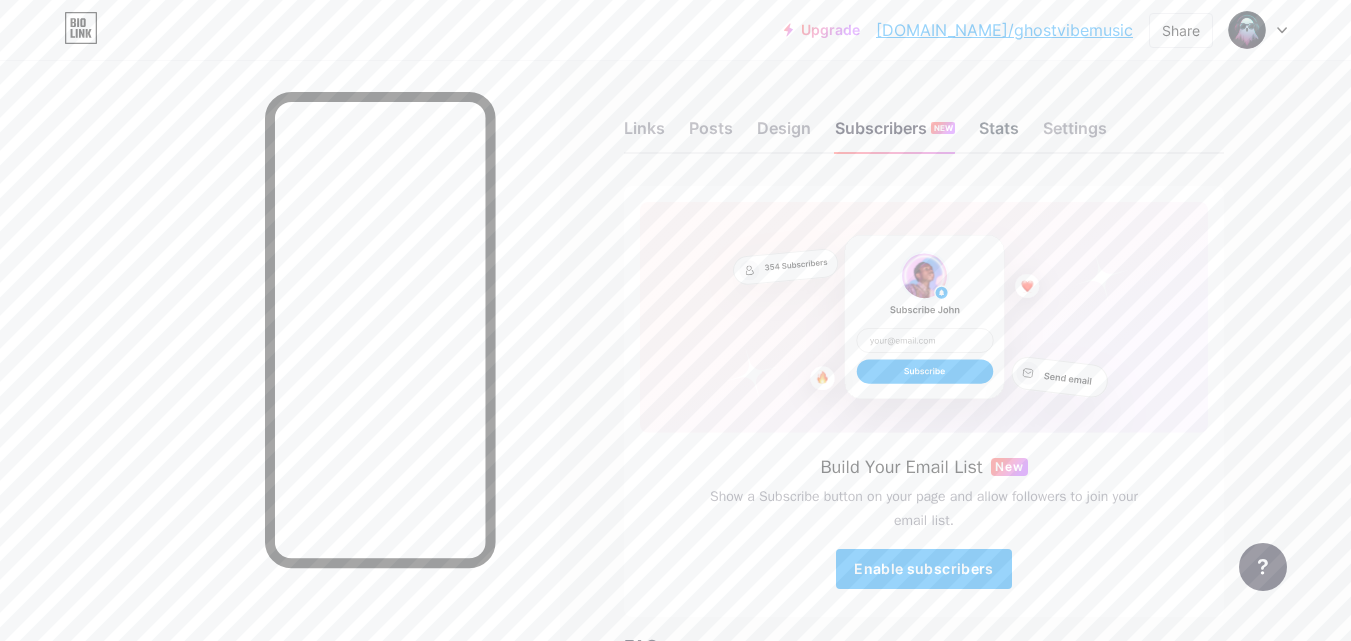 click on "Stats" at bounding box center (999, 134) 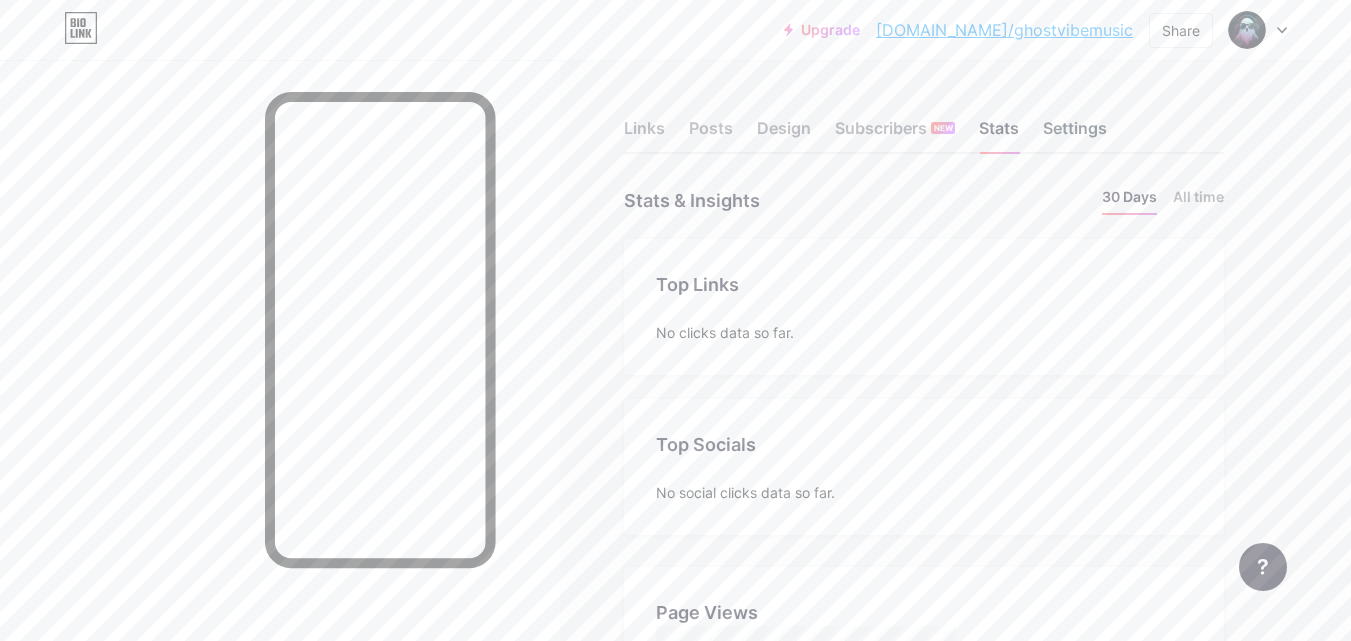 click on "Settings" at bounding box center [1075, 134] 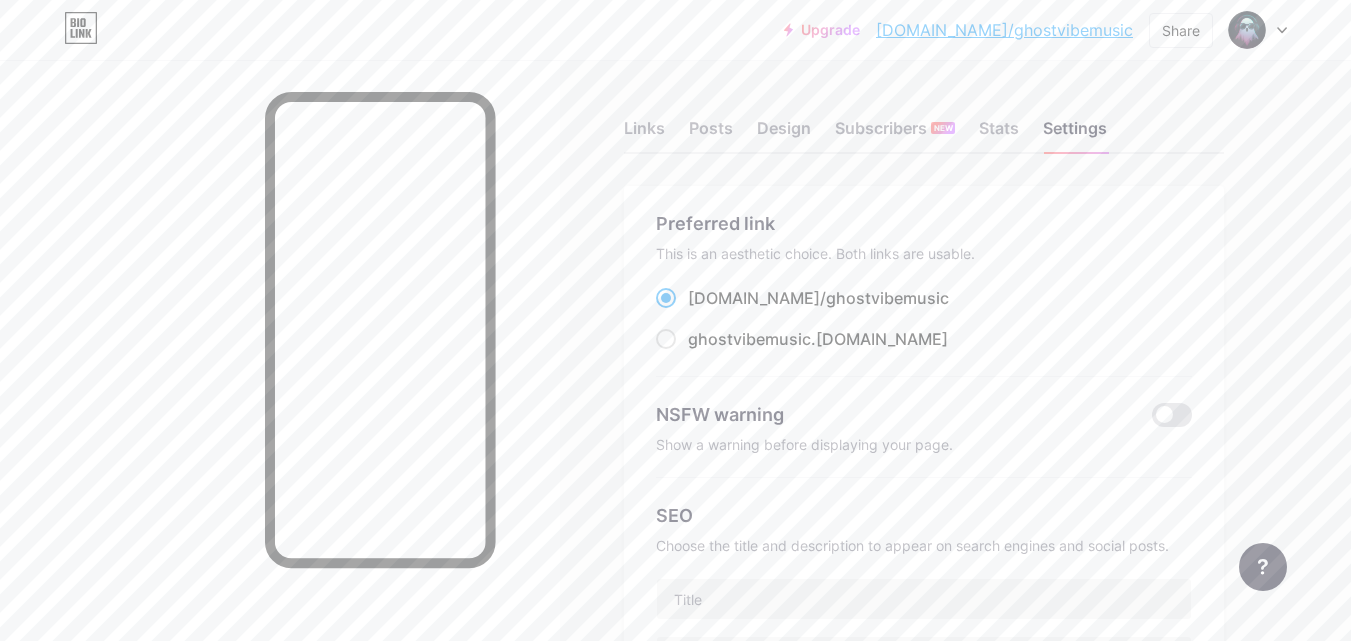 click on "Links
Posts
Design
Subscribers
NEW
Stats
Settings     Preferred link   This is an aesthetic choice. Both links are usable.
[DOMAIN_NAME]/ ghostvibemusic       ghostvibemusic .[DOMAIN_NAME]
NSFW warning       Show a warning before displaying your page.     SEO   Choose the title and description to appear on search engines and social posts.           Google Analytics       My username   [DOMAIN_NAME]/   ghostvibemusic           Pro Links   PRO   Custom Domain   Try your own custom domain eg: [PERSON_NAME][DOMAIN_NAME]   Set
up domain             Emoji link   Add emojis to your link eg: [DOMAIN_NAME]/😄😭🥵   Create
Go to  Help Center  to learn more or to contact support.   Changes saved           Feature requests             Help center         Contact support" at bounding box center (654, 813) 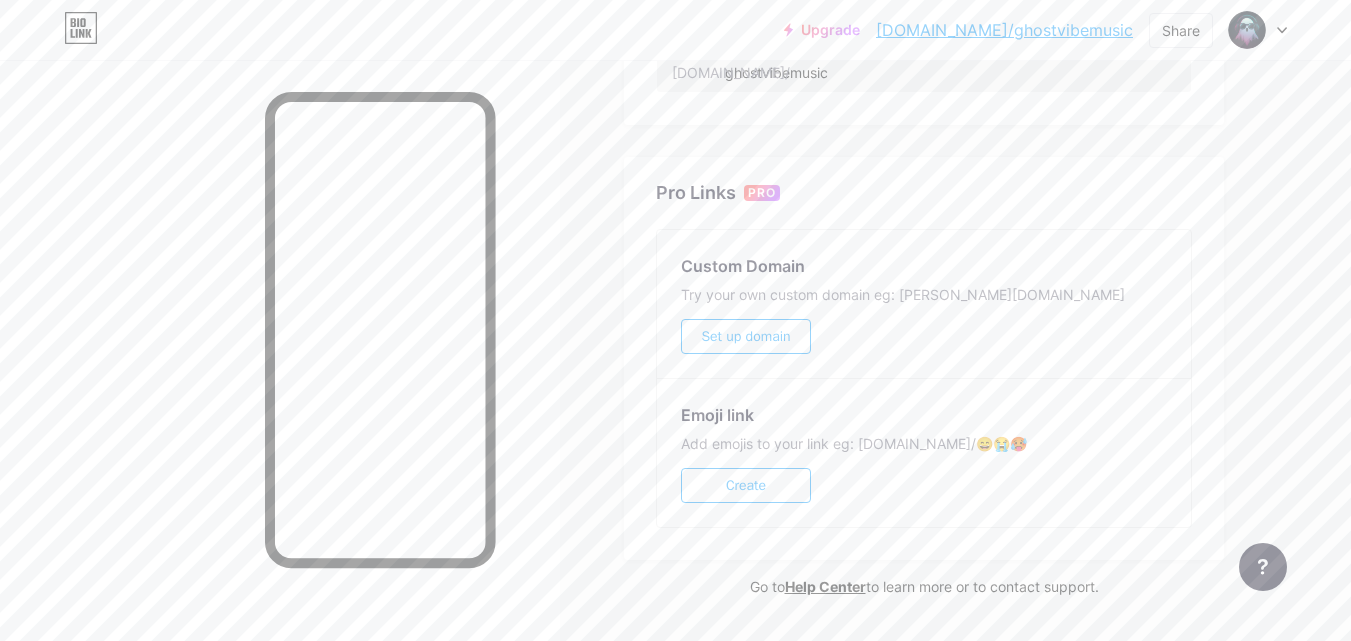 scroll, scrollTop: 923, scrollLeft: 0, axis: vertical 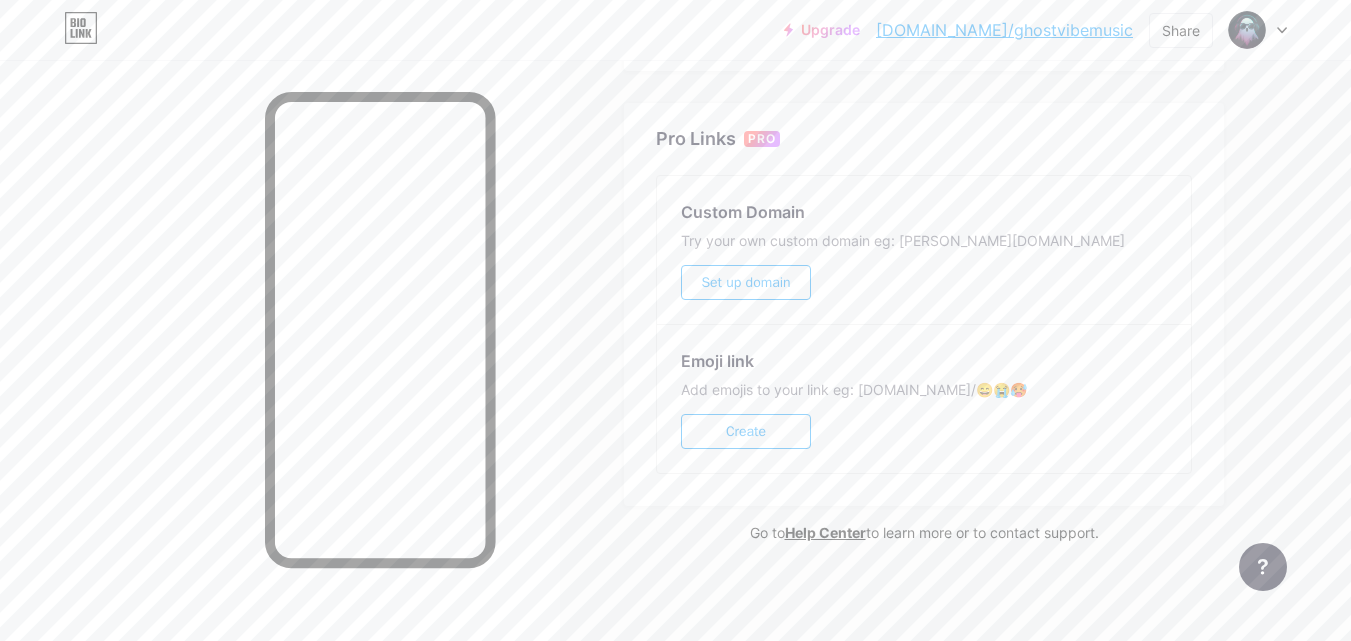 click at bounding box center (1258, 30) 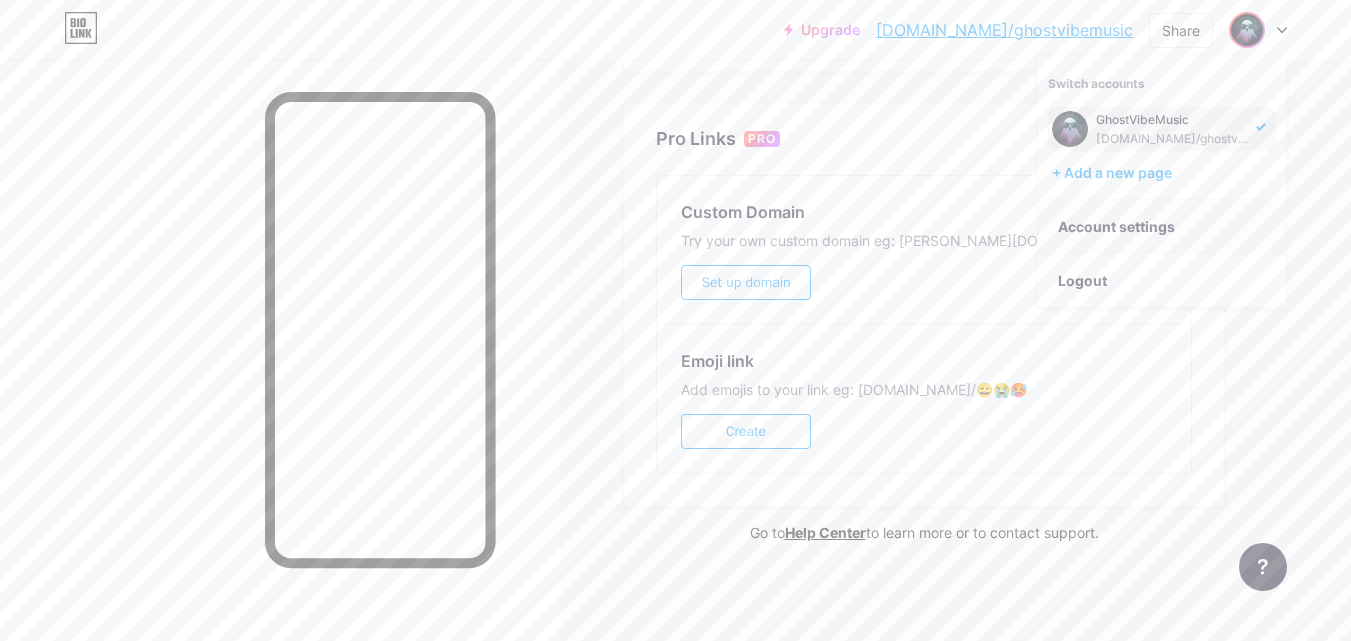 click on "Account settings" at bounding box center [1162, 227] 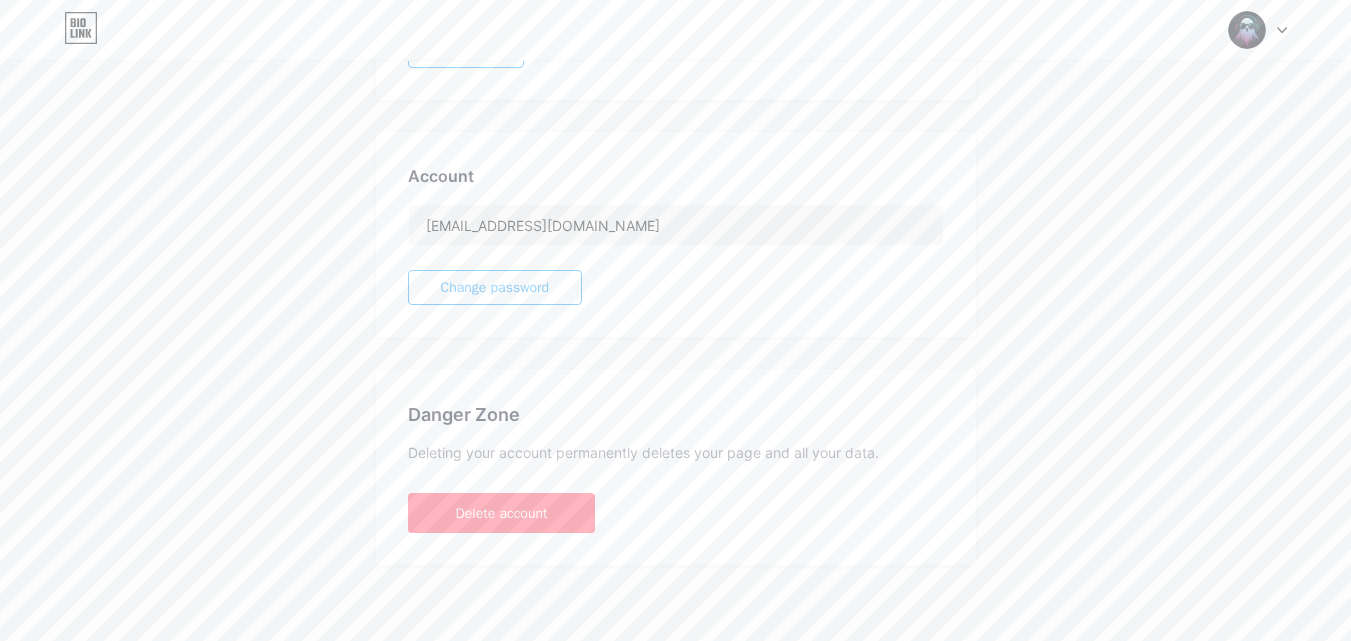 scroll, scrollTop: 474, scrollLeft: 0, axis: vertical 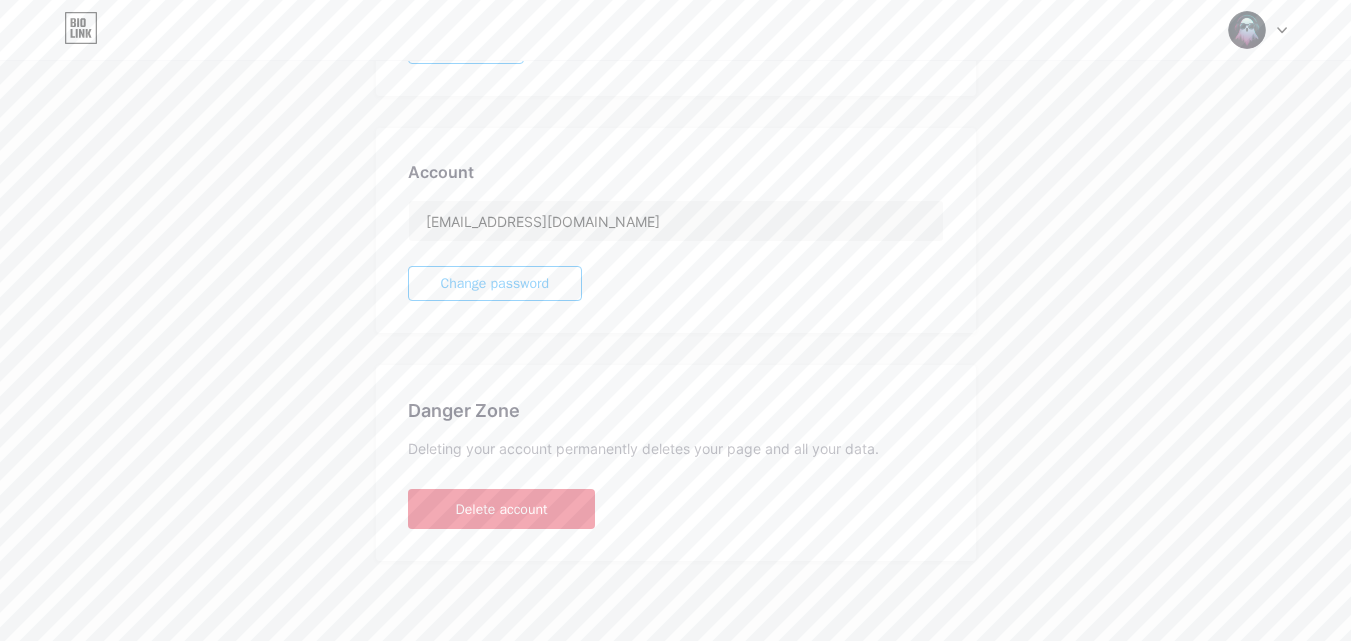click on "Delete account" at bounding box center (502, 509) 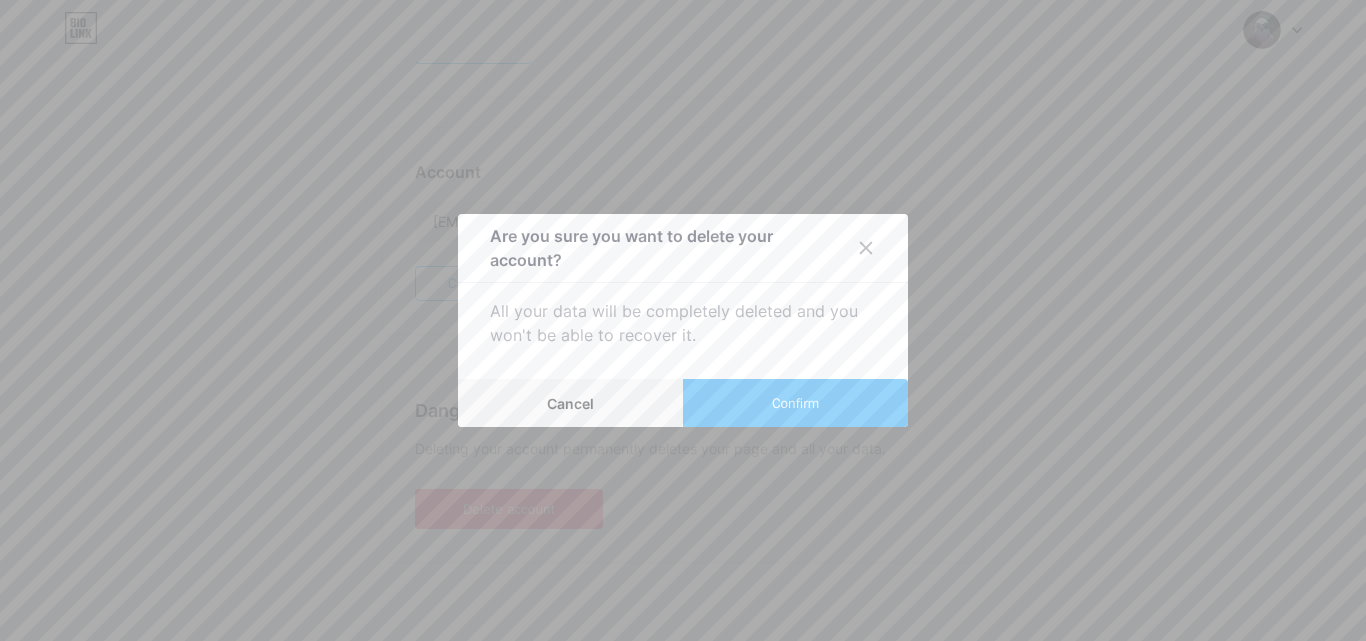 click on "Confirm" at bounding box center [795, 403] 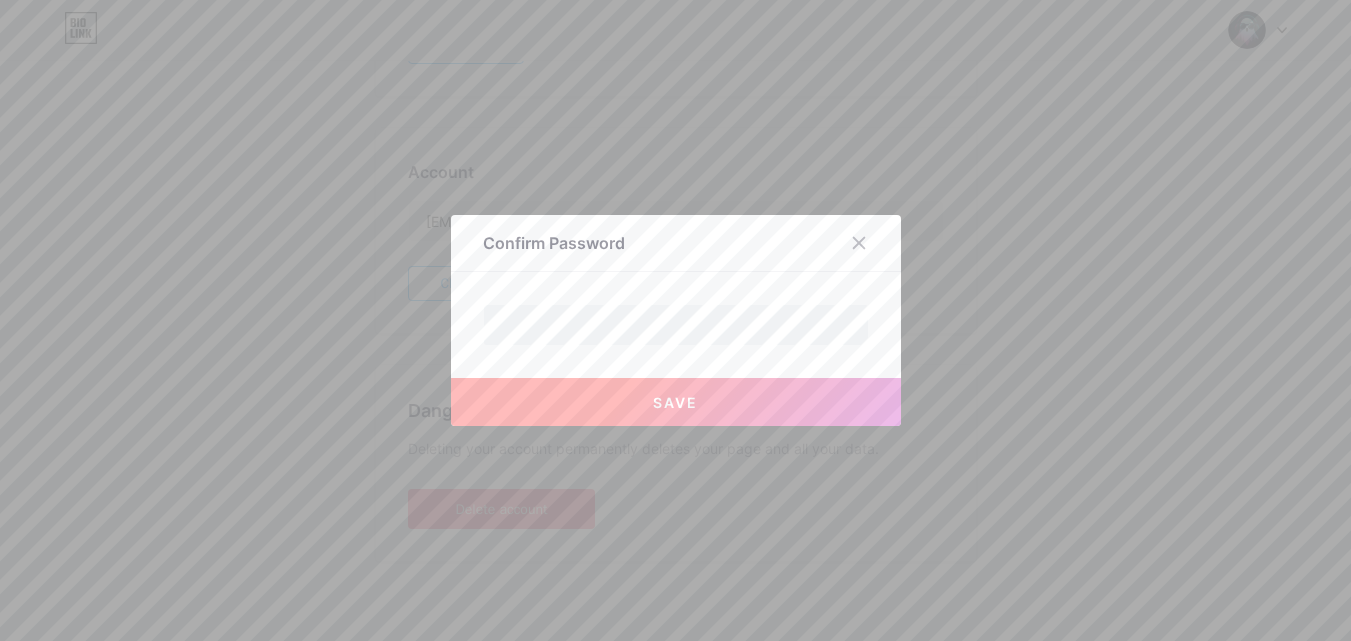 click on "Save" at bounding box center [676, 402] 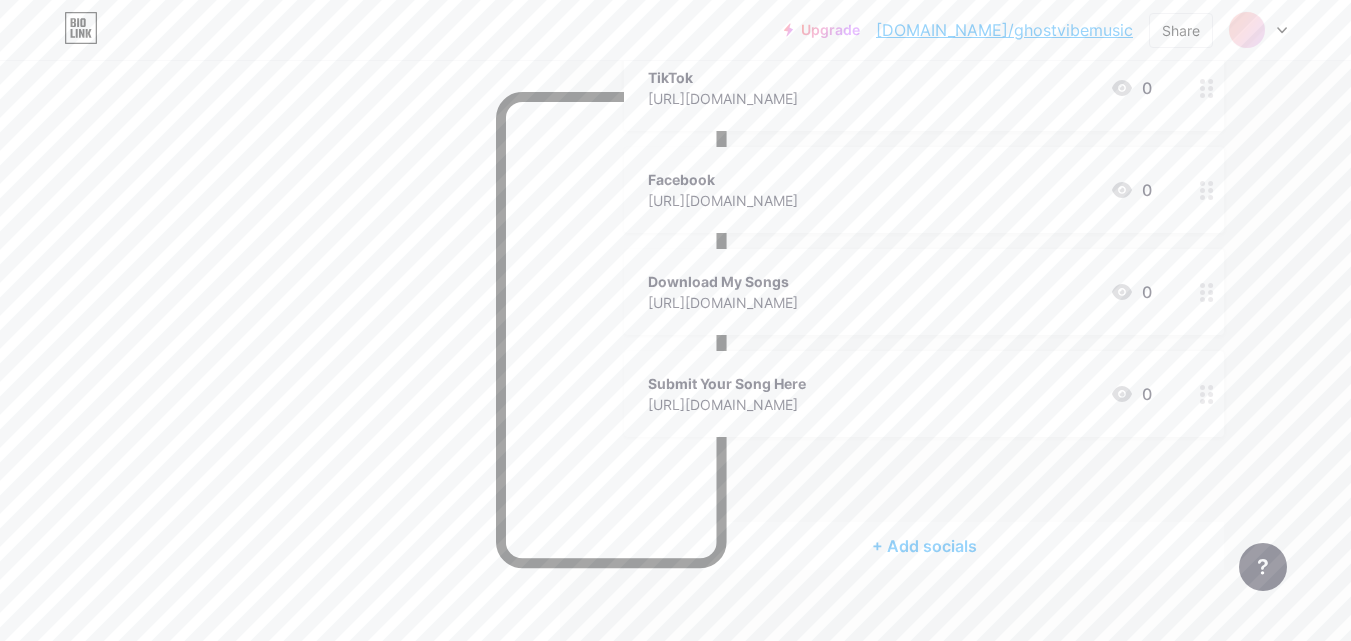 scroll, scrollTop: 0, scrollLeft: 0, axis: both 